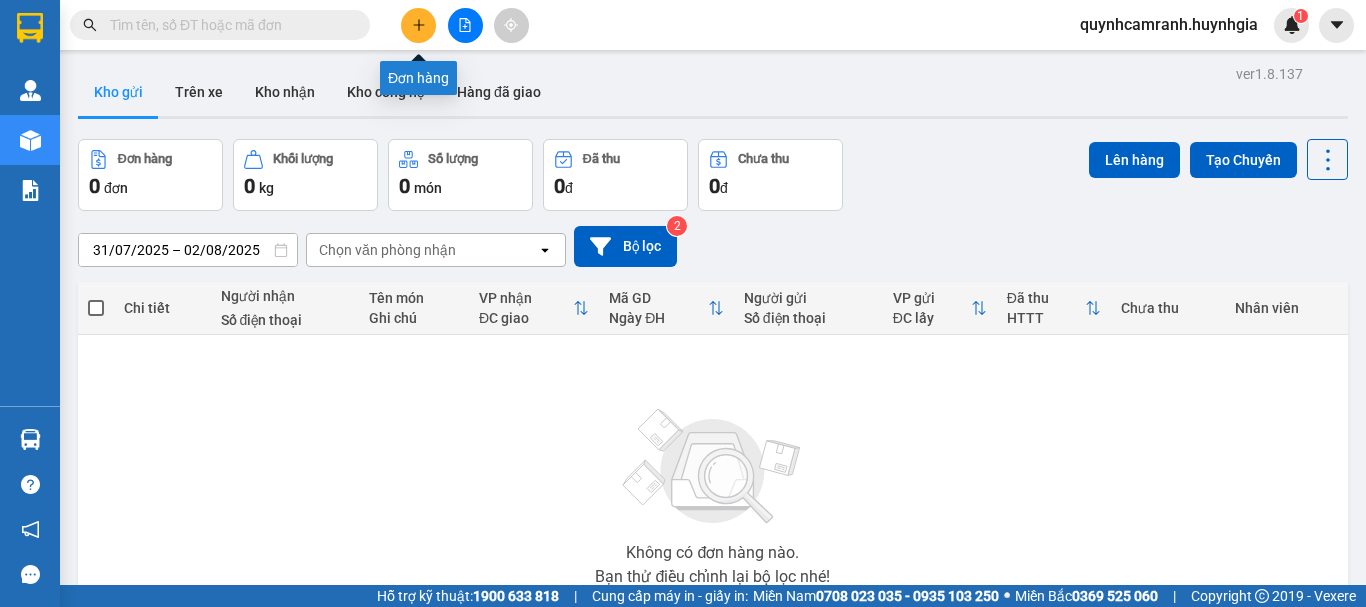 scroll, scrollTop: 0, scrollLeft: 0, axis: both 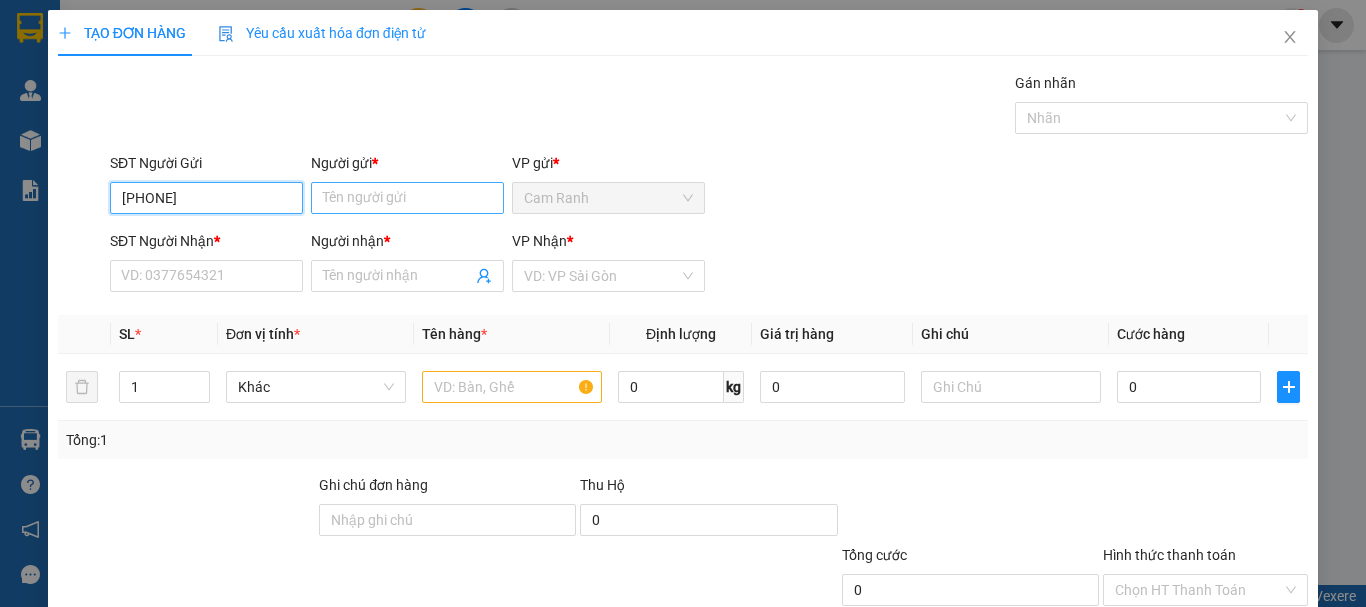 type on "[PHONE]" 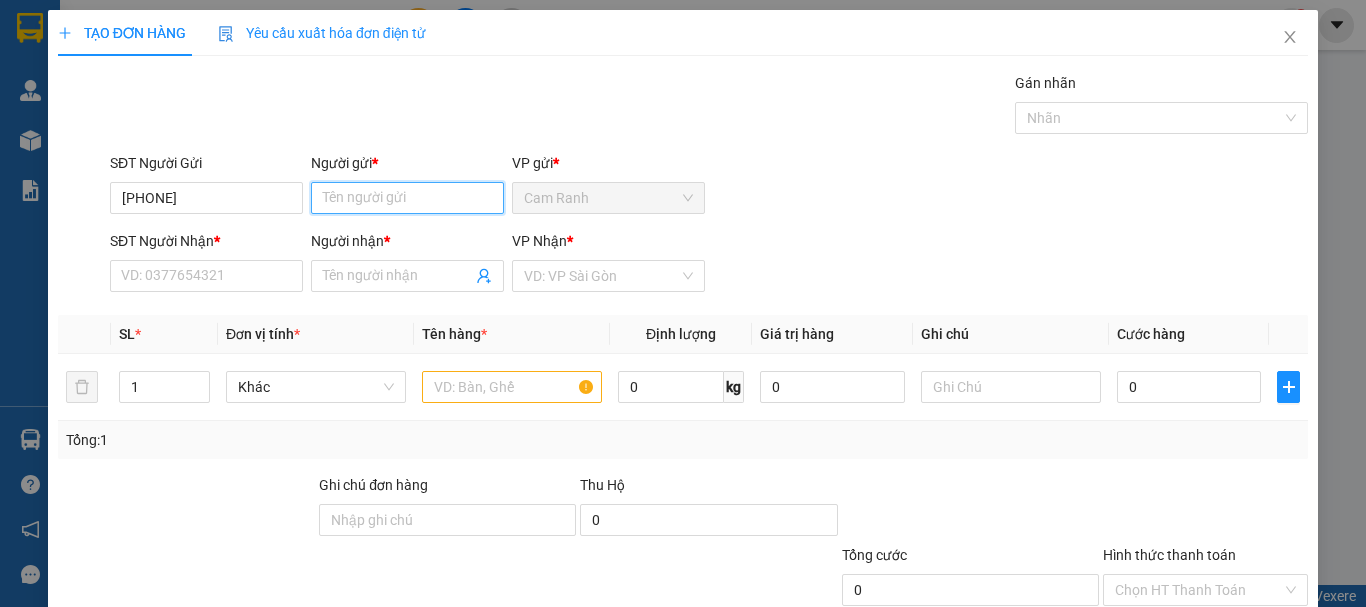 click on "Người gửi  *" at bounding box center [407, 198] 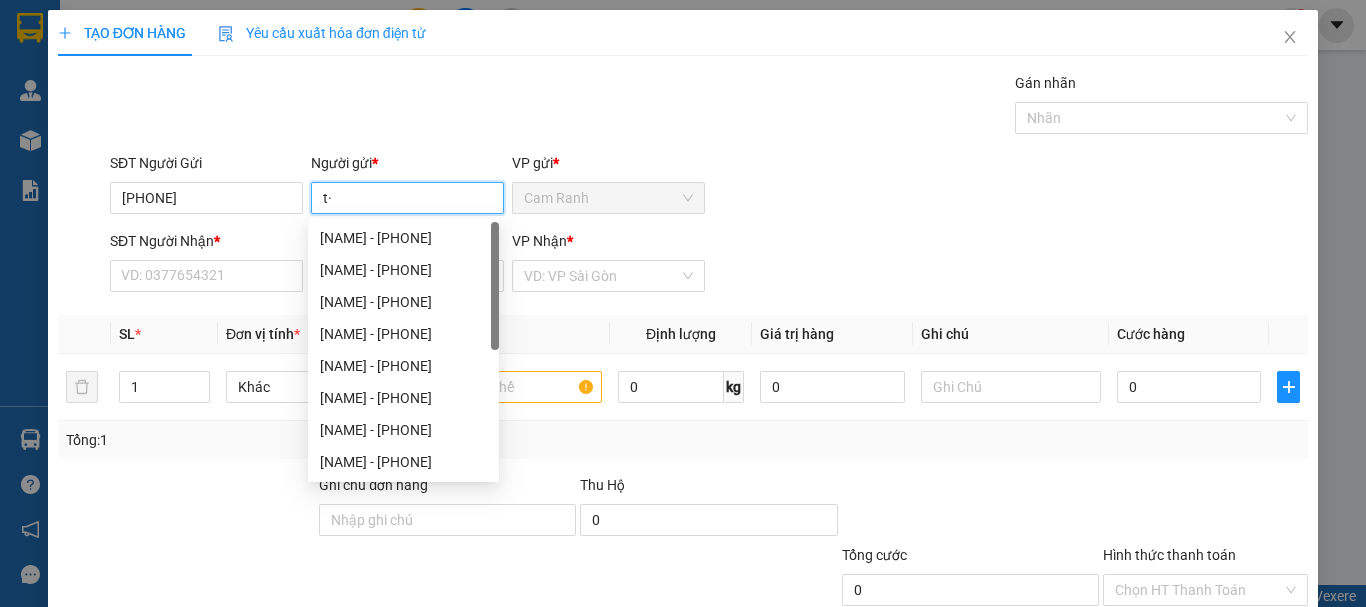 type on "t" 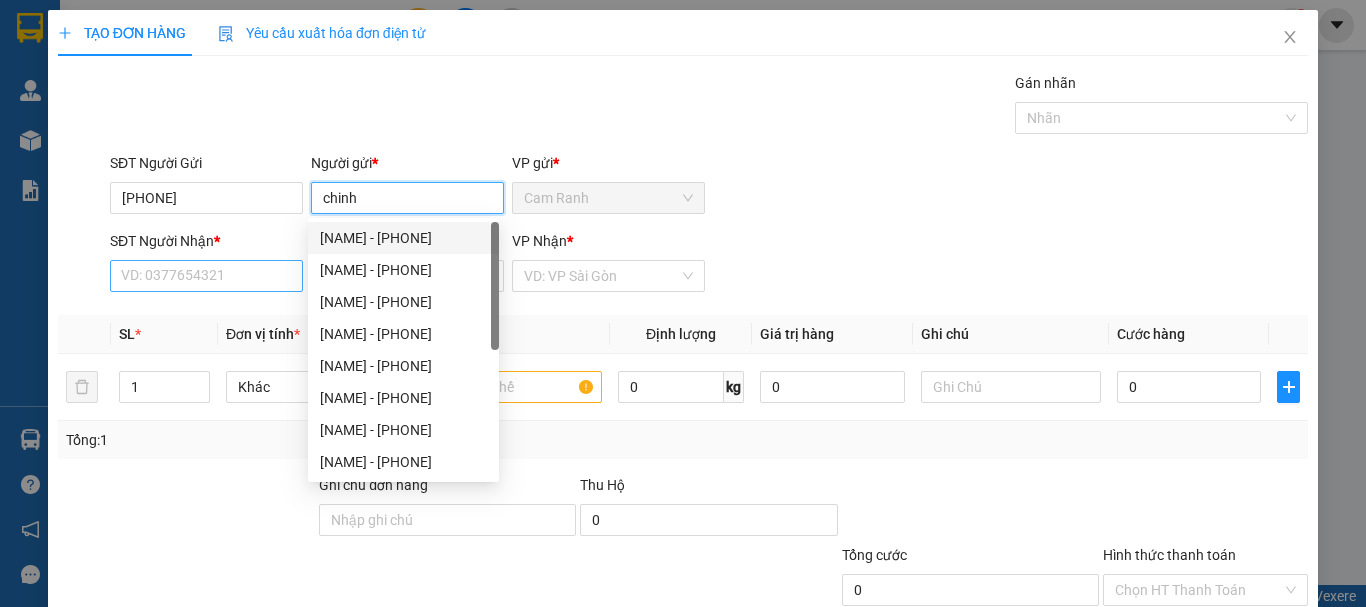 type on "chinh" 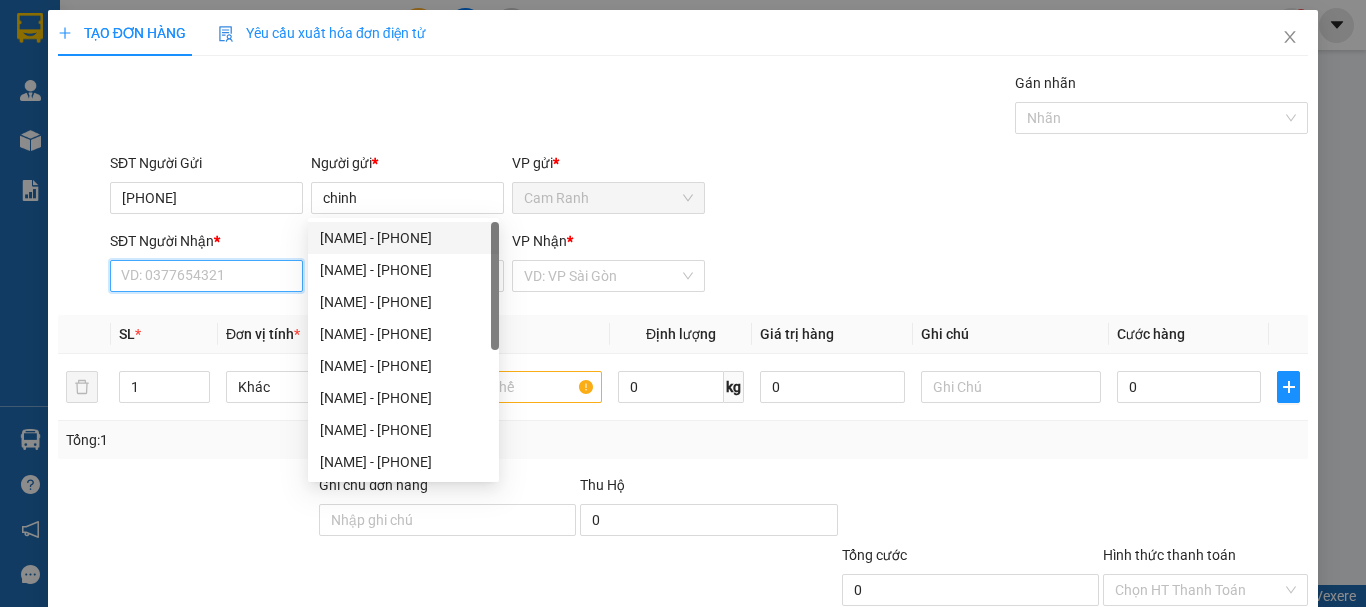 click on "SĐT Người Nhận  *" at bounding box center [206, 276] 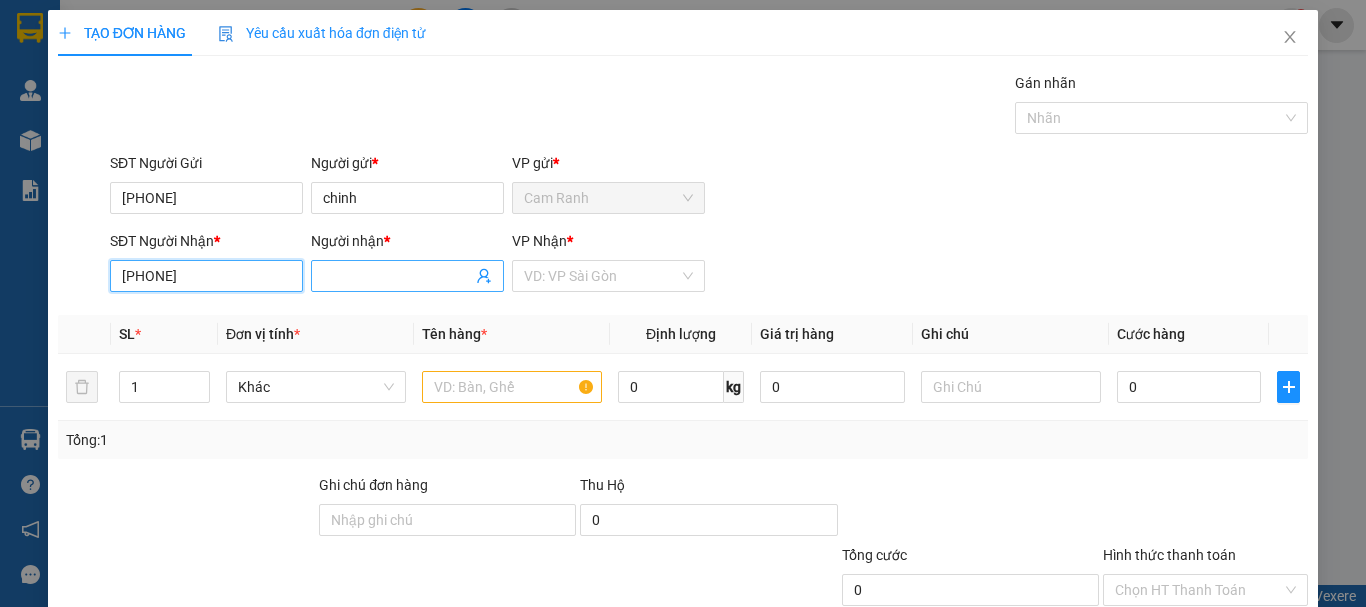 type on "[PHONE]" 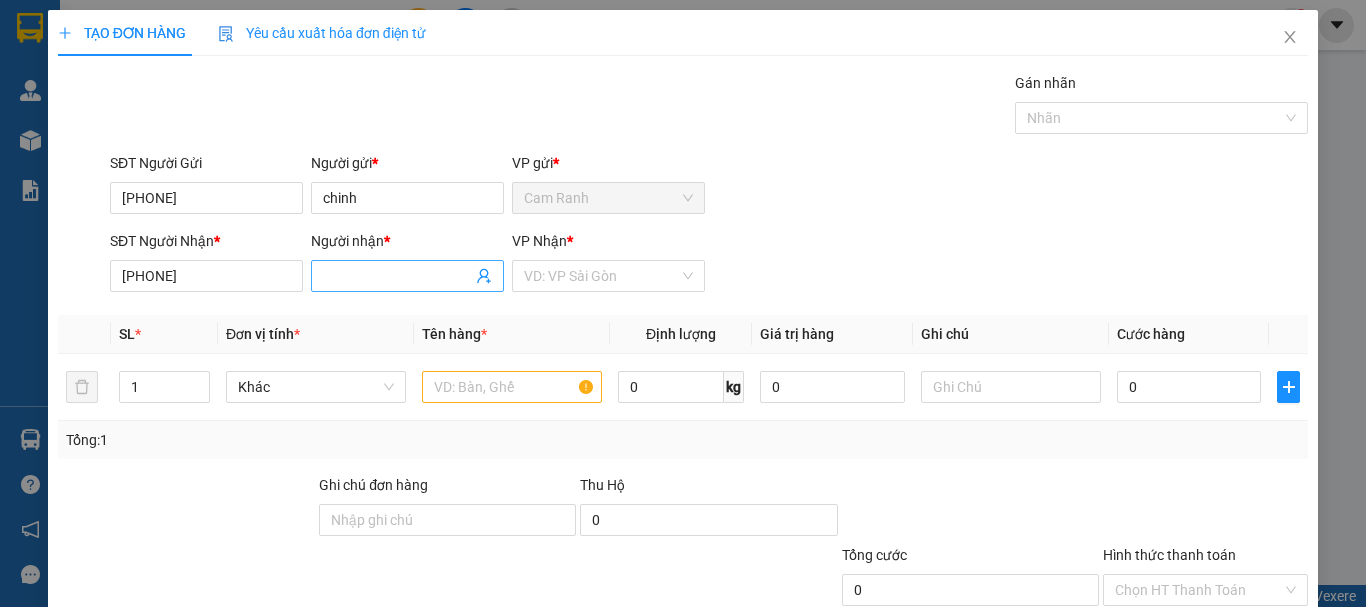 click on "Người nhận  *" at bounding box center [397, 276] 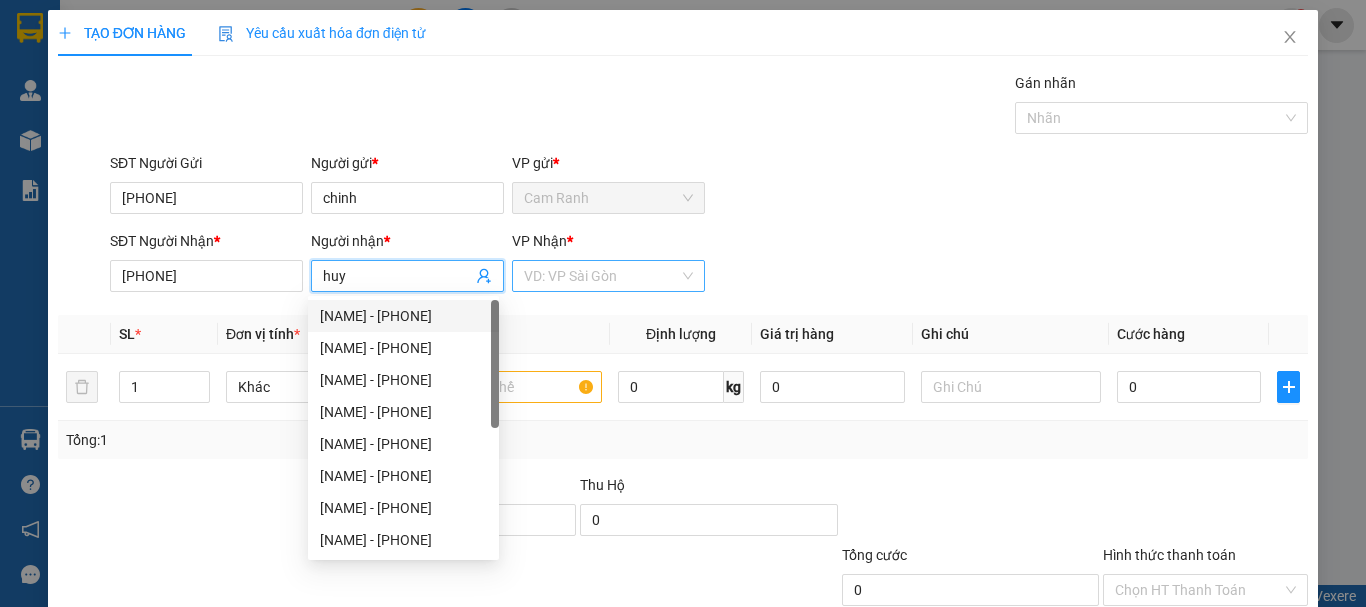 type on "huy" 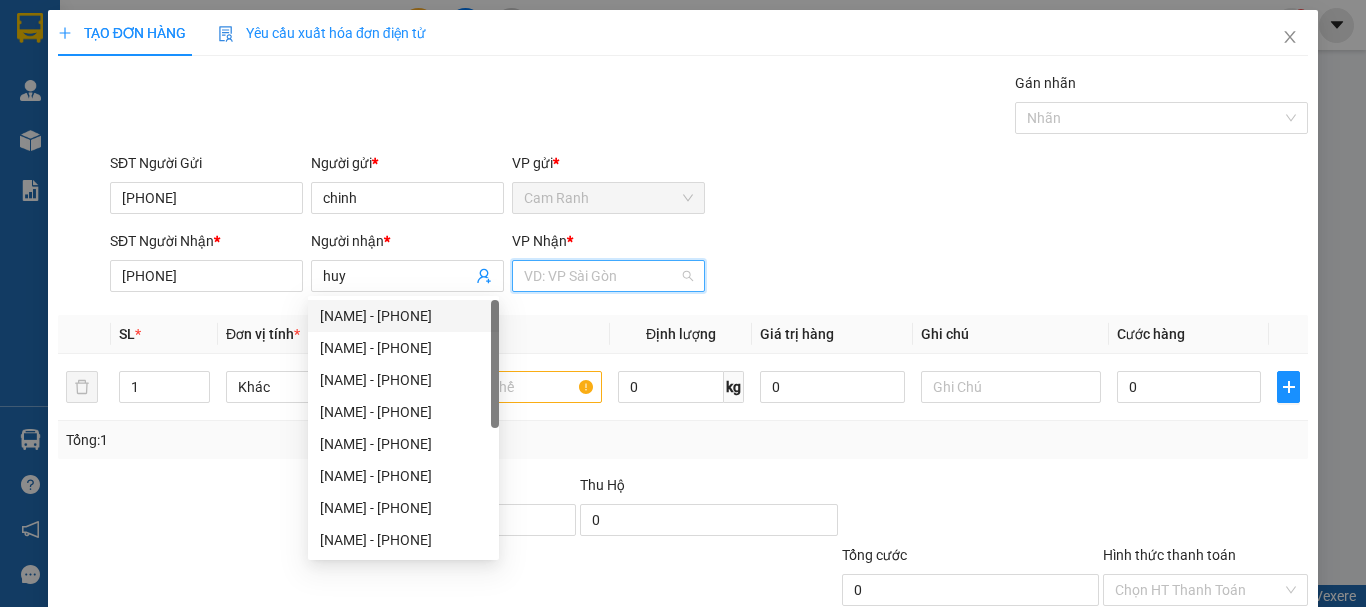 click at bounding box center (601, 276) 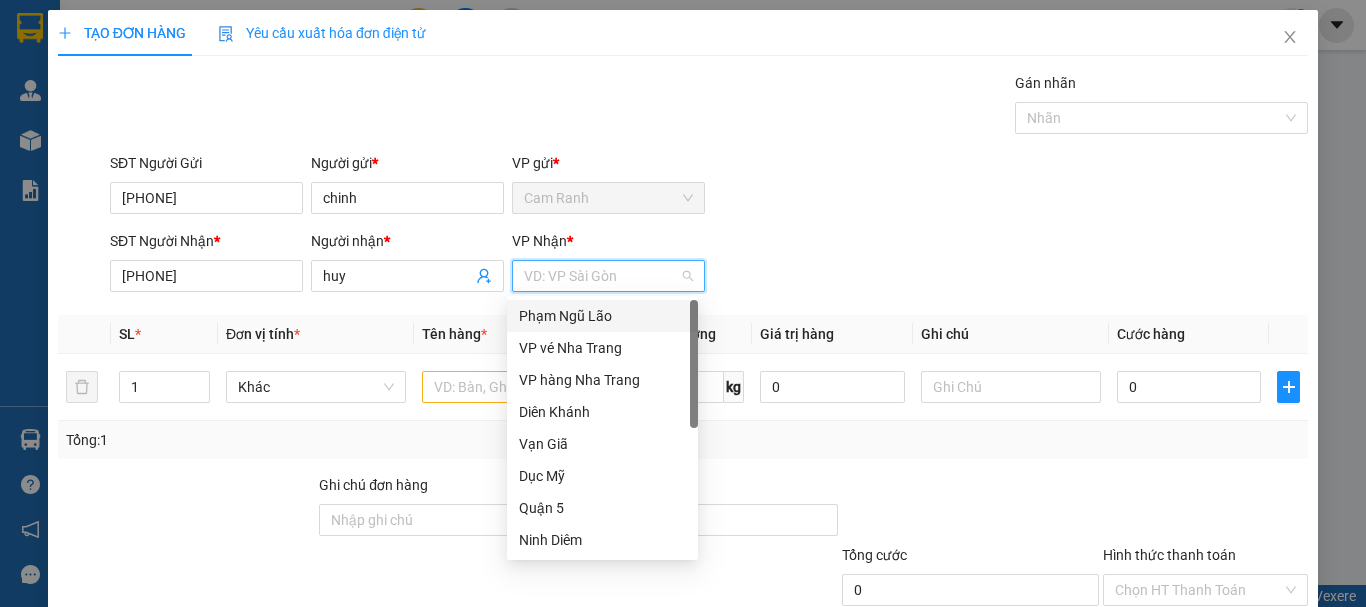click on "Phạm Ngũ Lão" at bounding box center (602, 316) 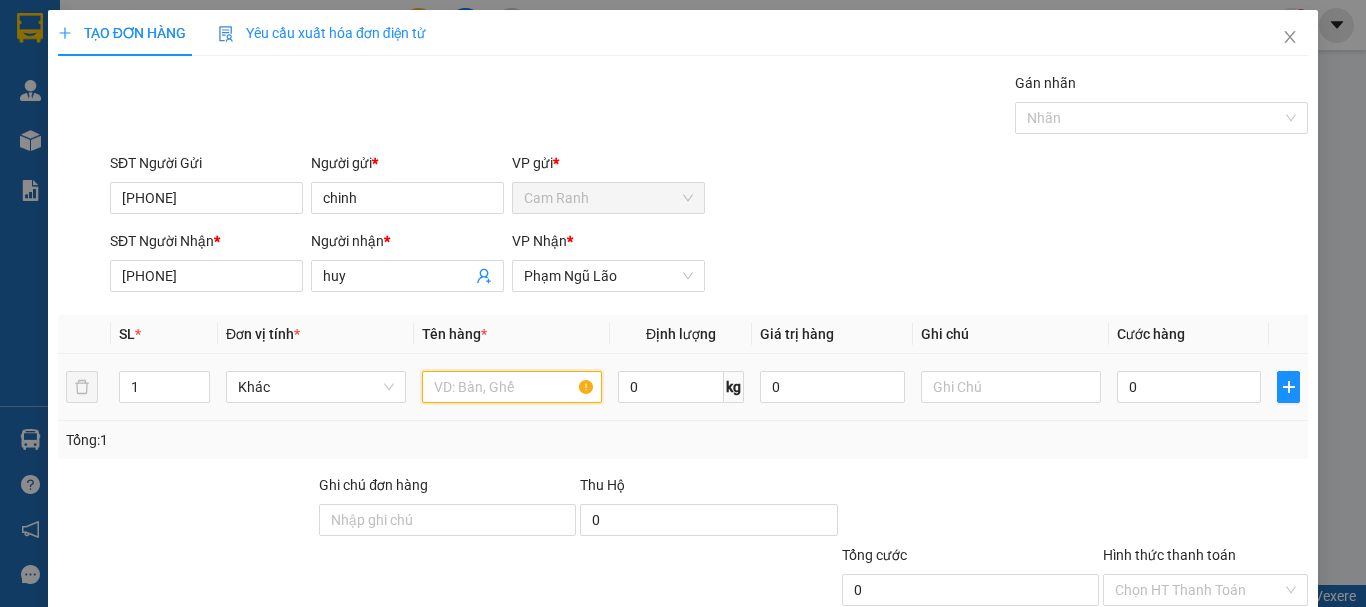 click at bounding box center (512, 387) 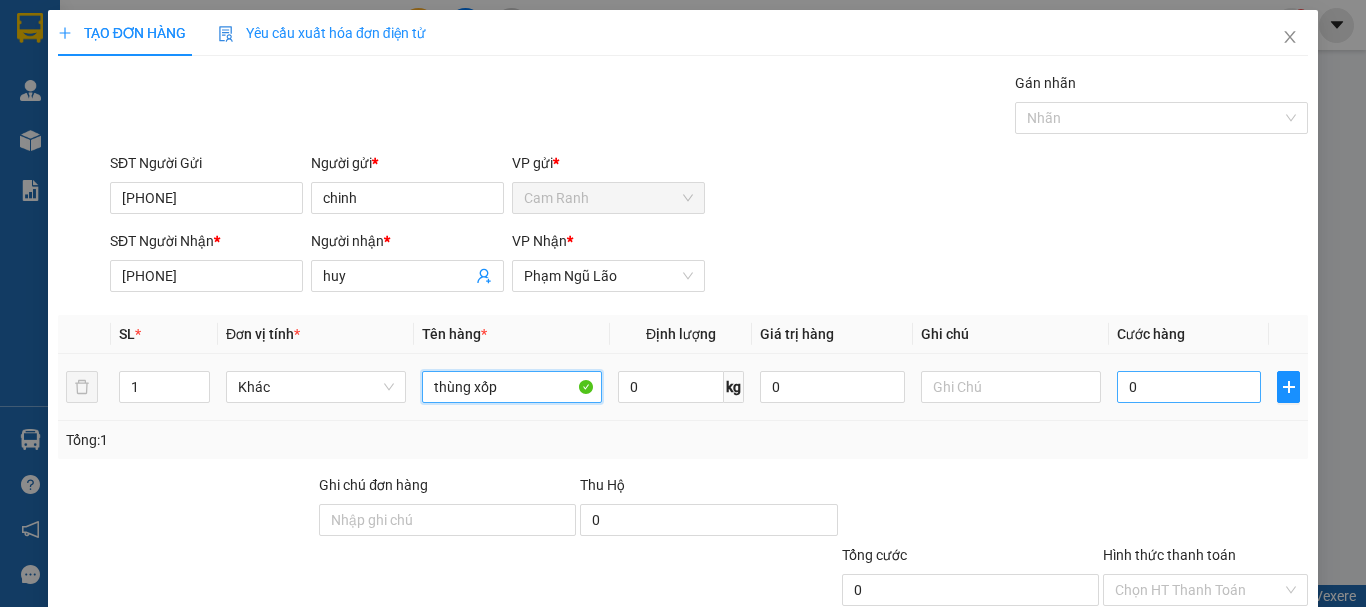 type on "thùng xốp" 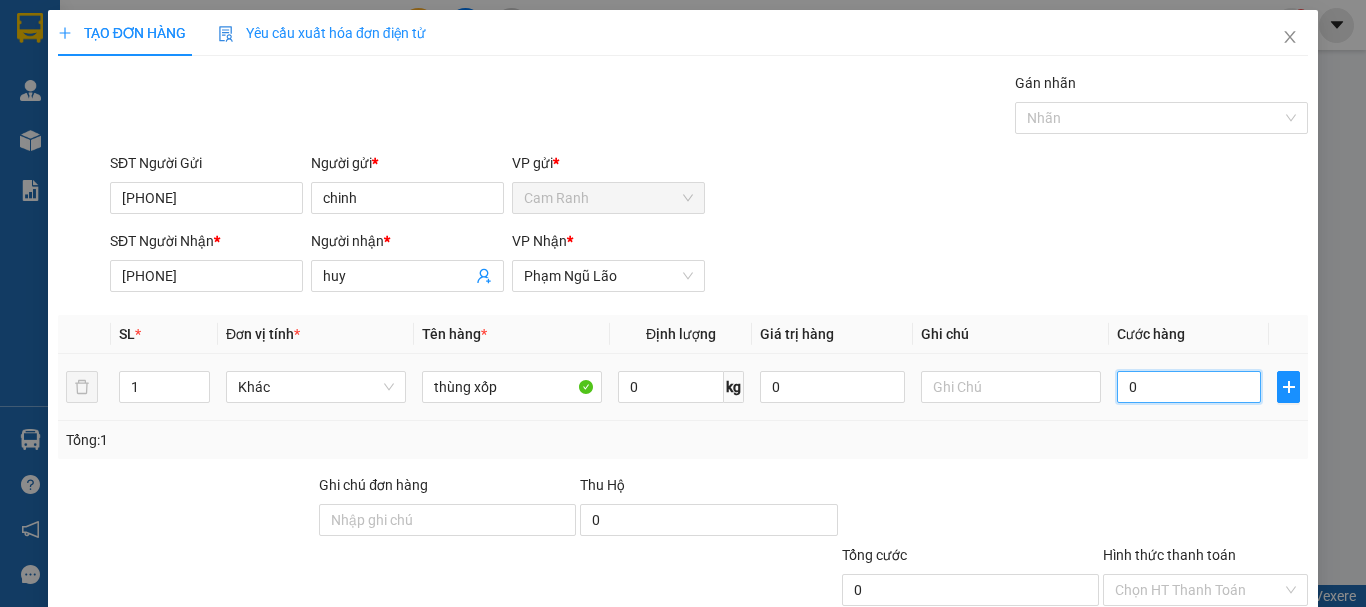 click on "0" at bounding box center [1189, 387] 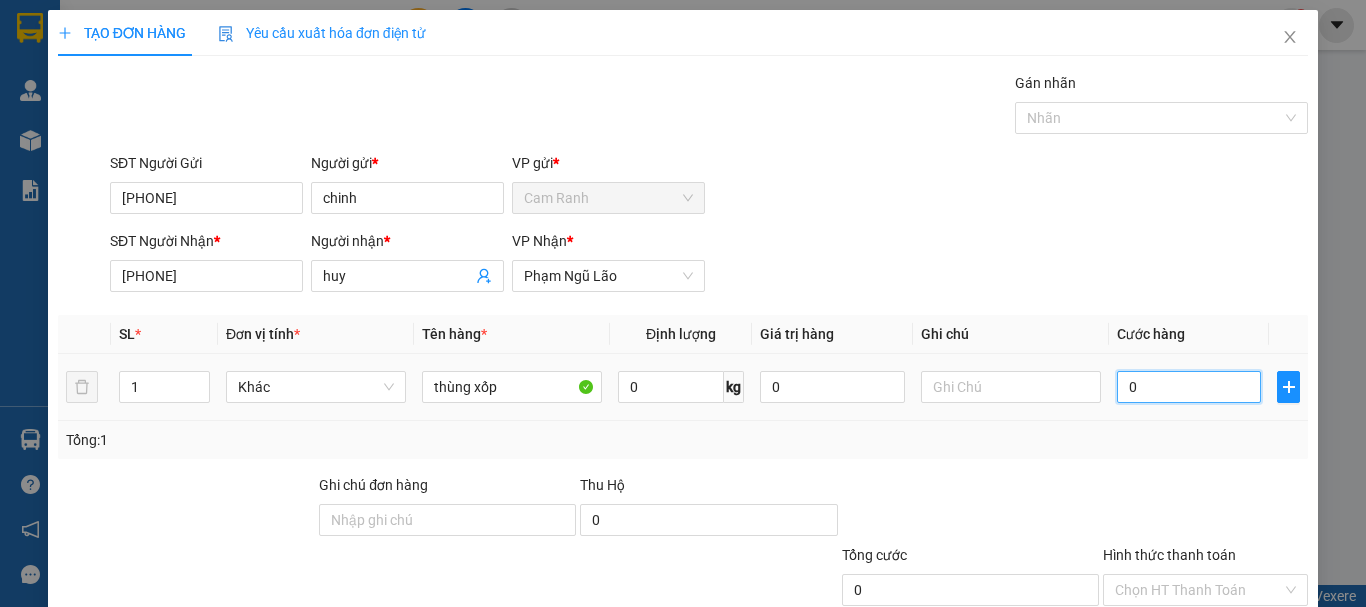type on "3" 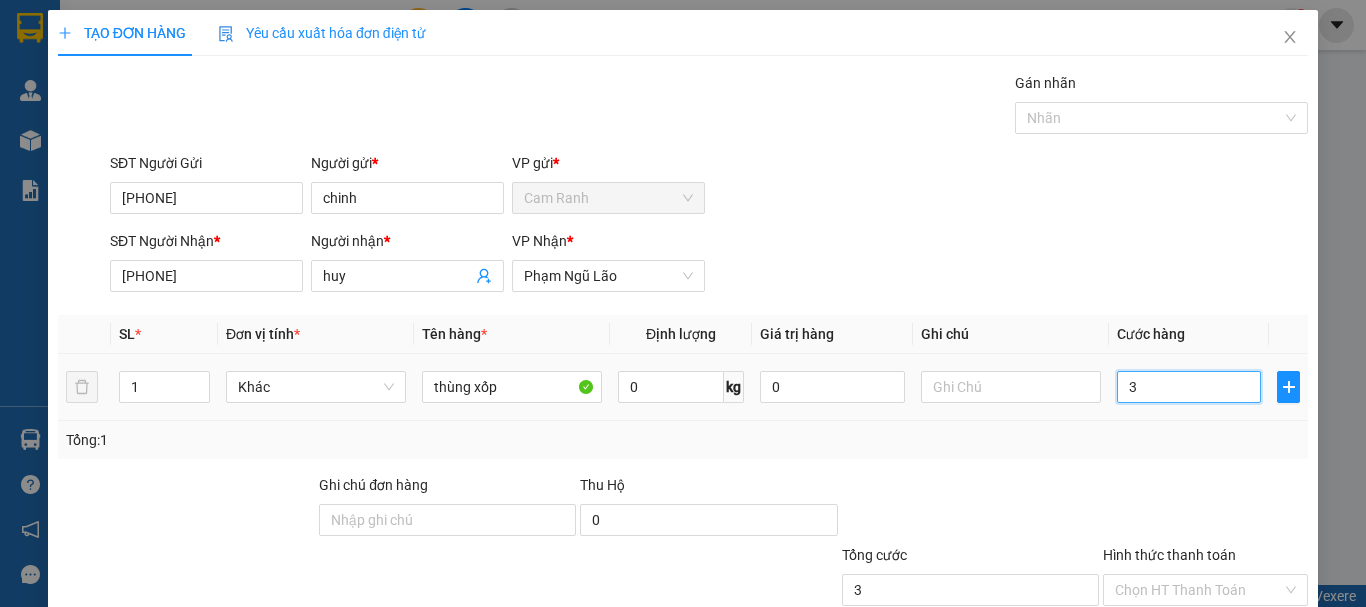 type on "30" 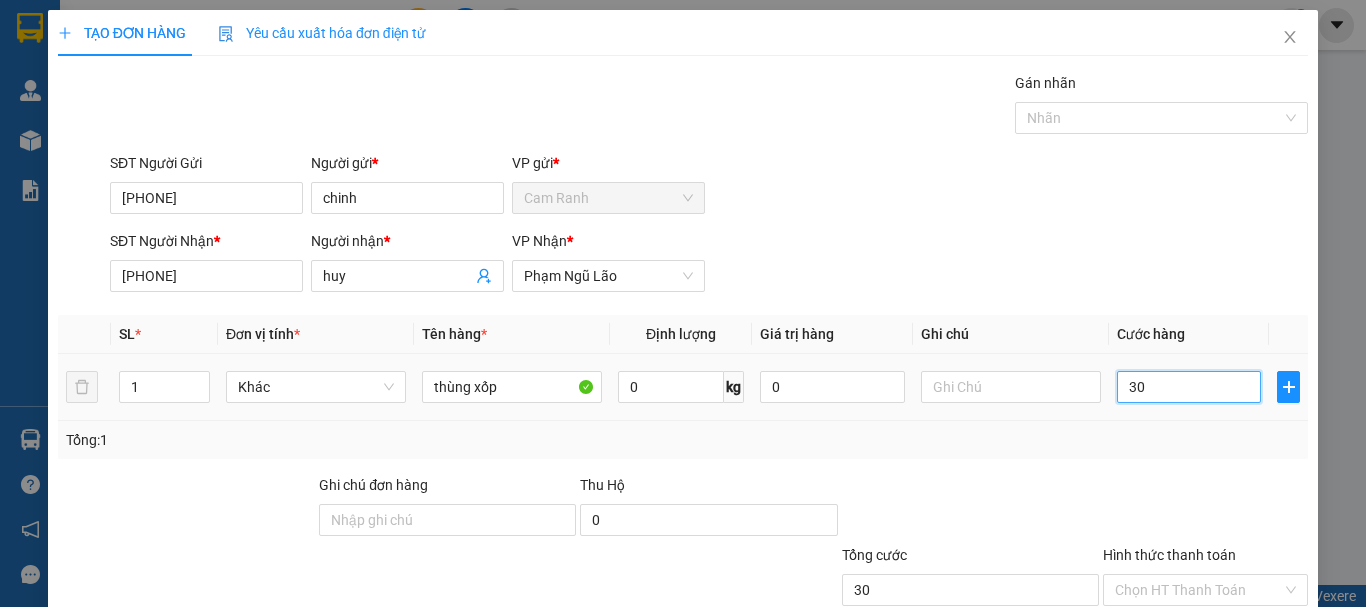 type on "30" 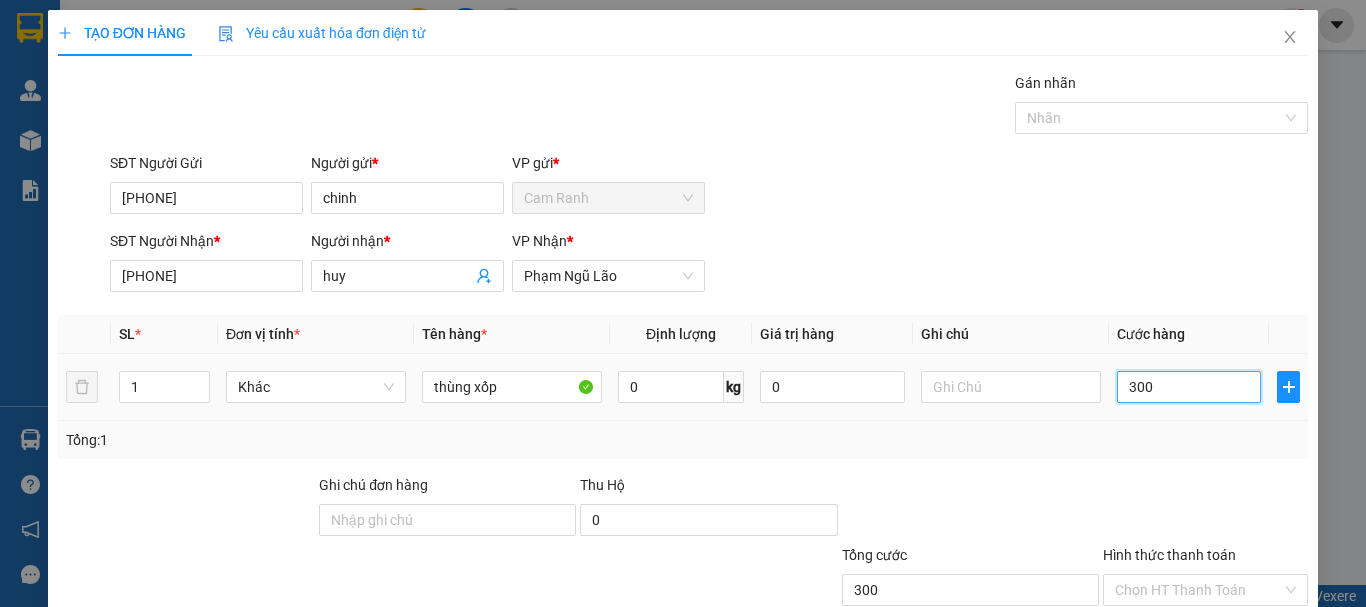 type on "3.000" 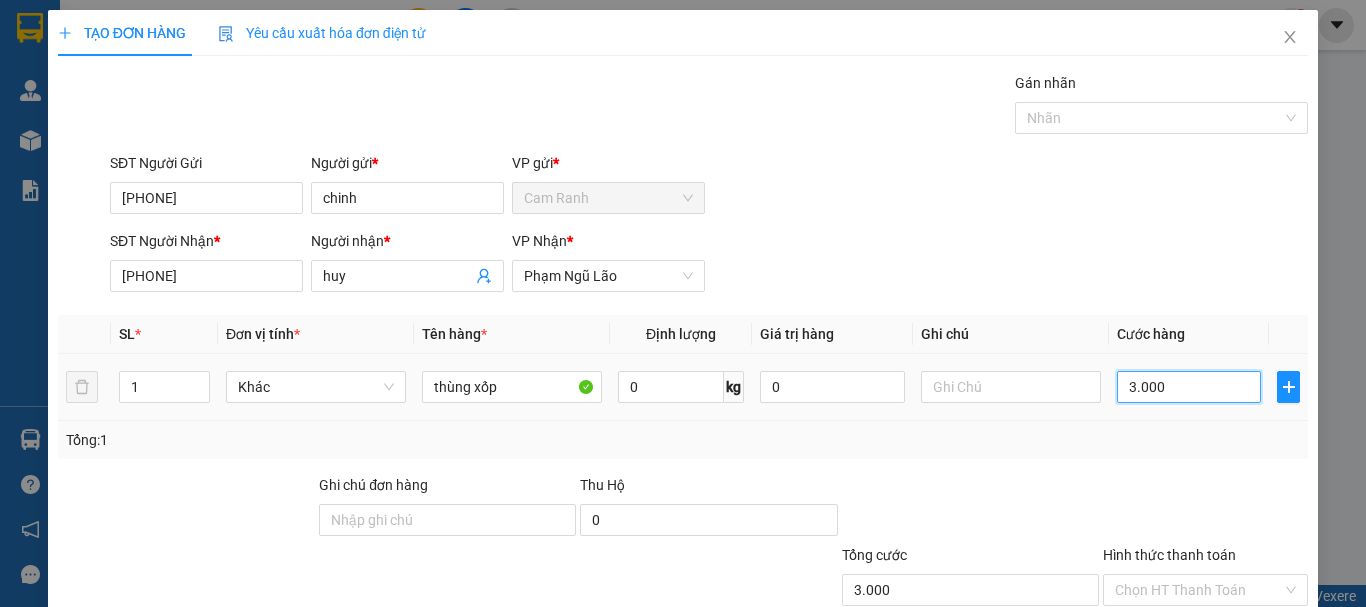 type on "30.000" 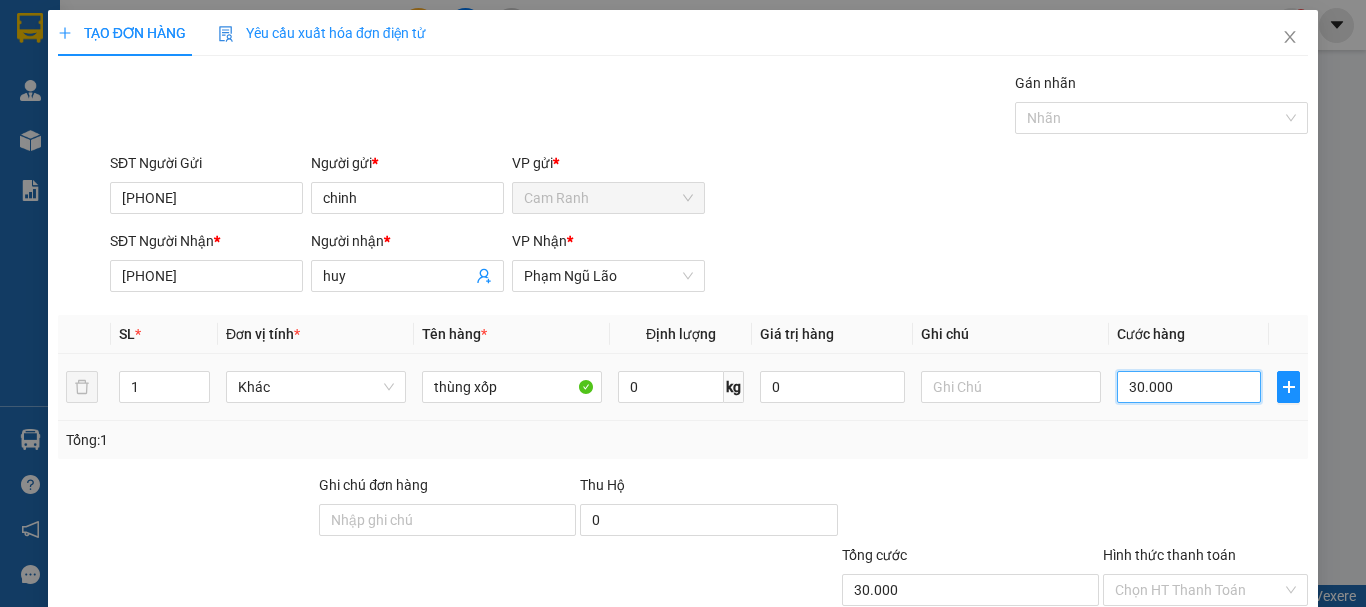 scroll, scrollTop: 133, scrollLeft: 0, axis: vertical 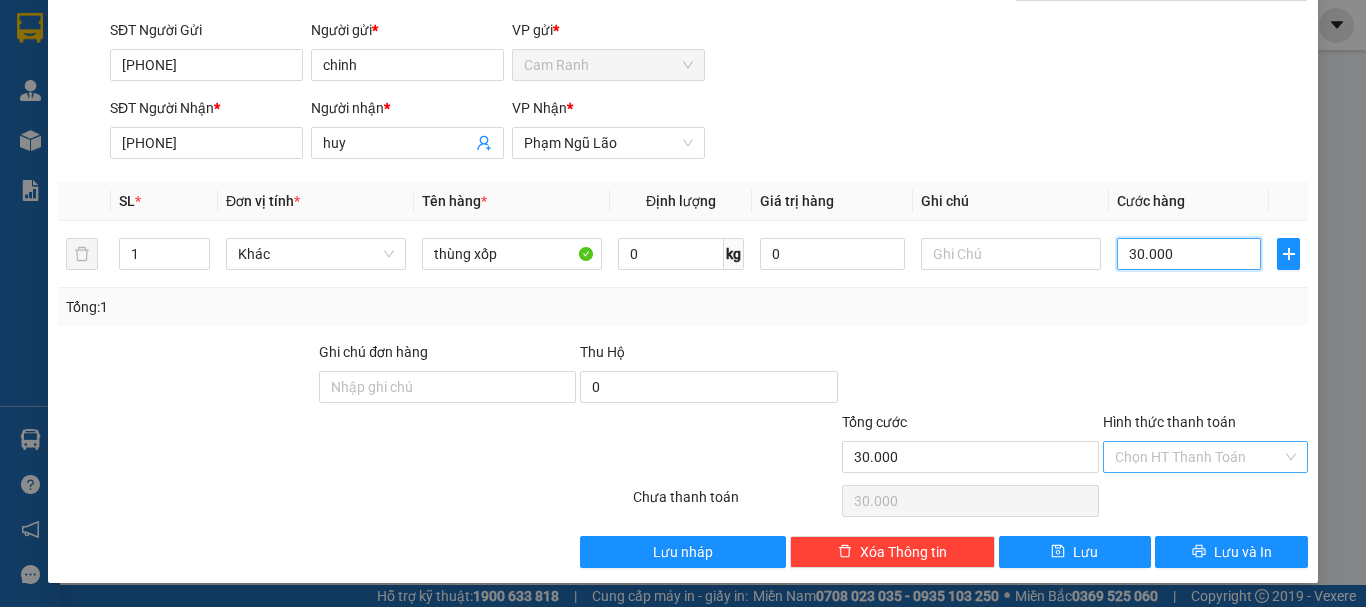 type on "30.000" 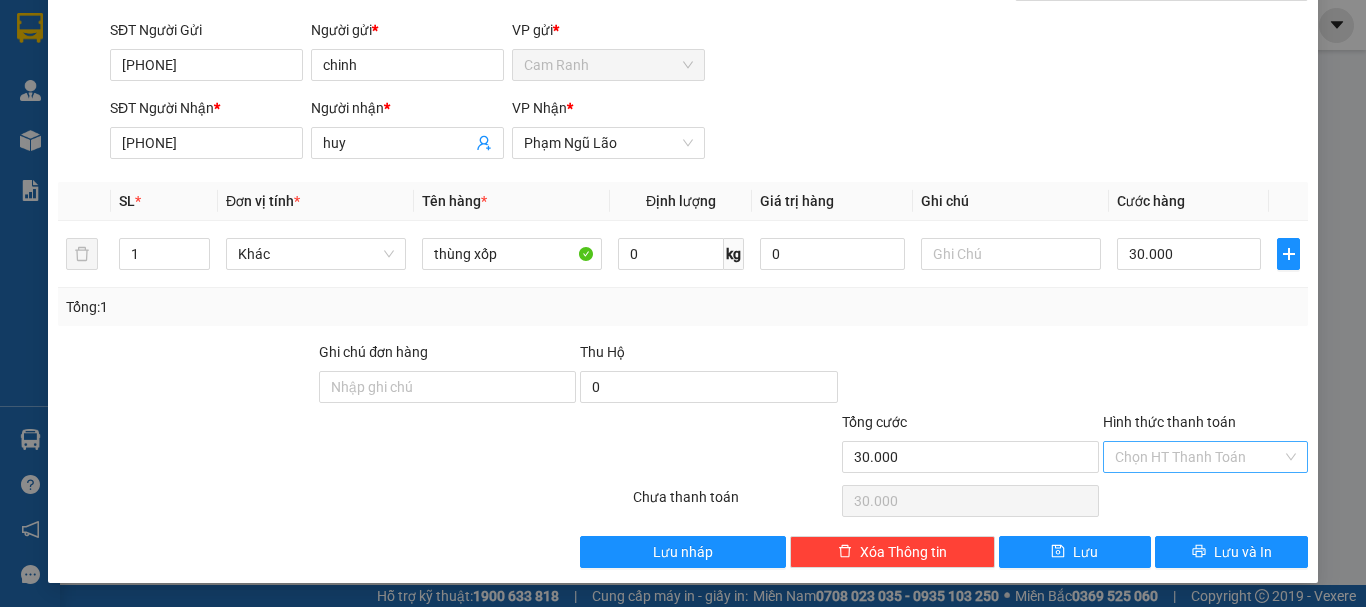 click on "Hình thức thanh toán" at bounding box center (1198, 457) 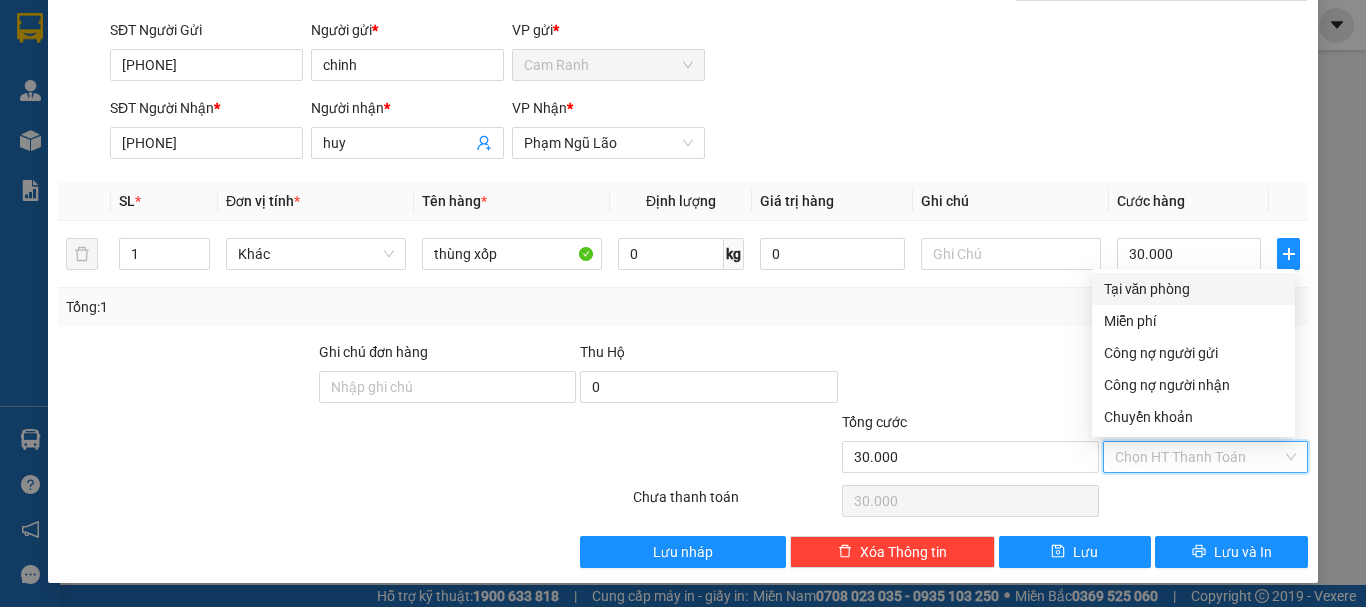 click on "Tại văn phòng" at bounding box center [1193, 289] 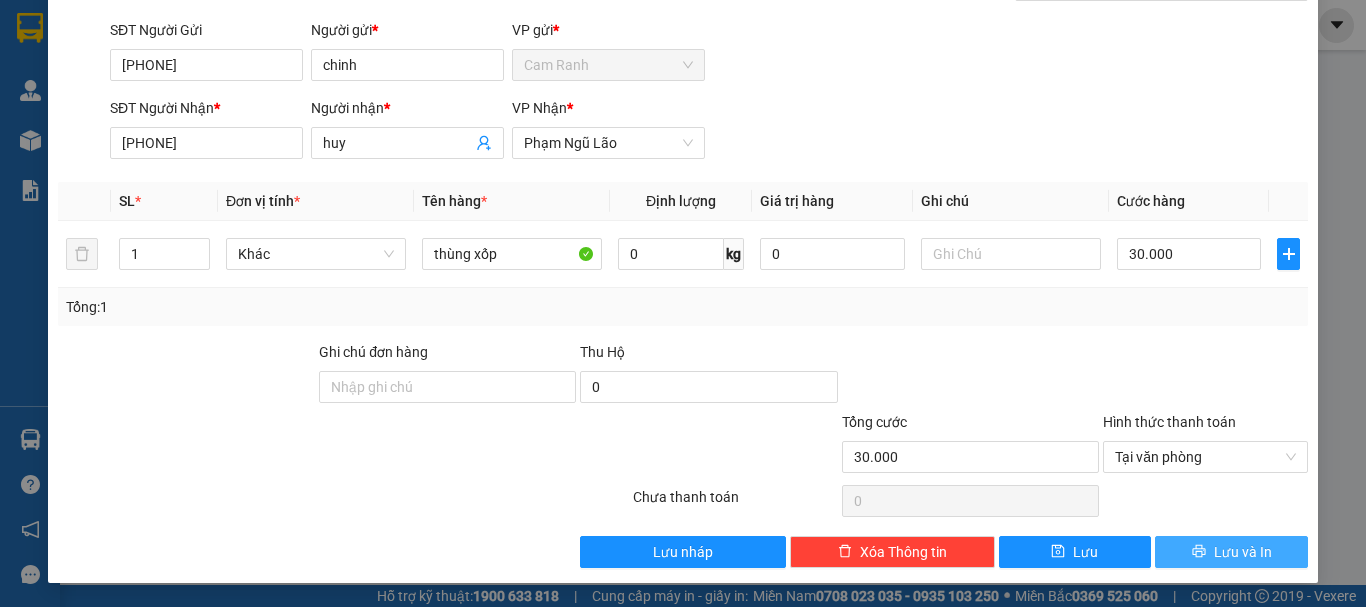 click on "Lưu và In" at bounding box center (1243, 552) 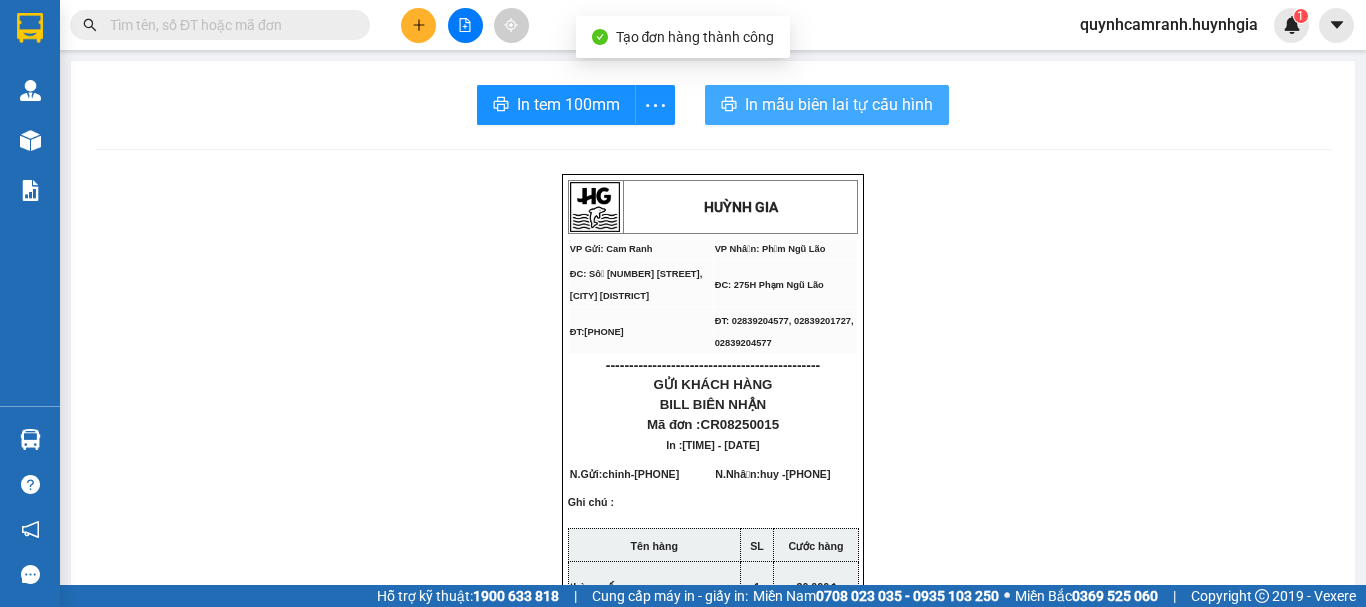 click on "In mẫu biên lai tự cấu hình" at bounding box center [839, 104] 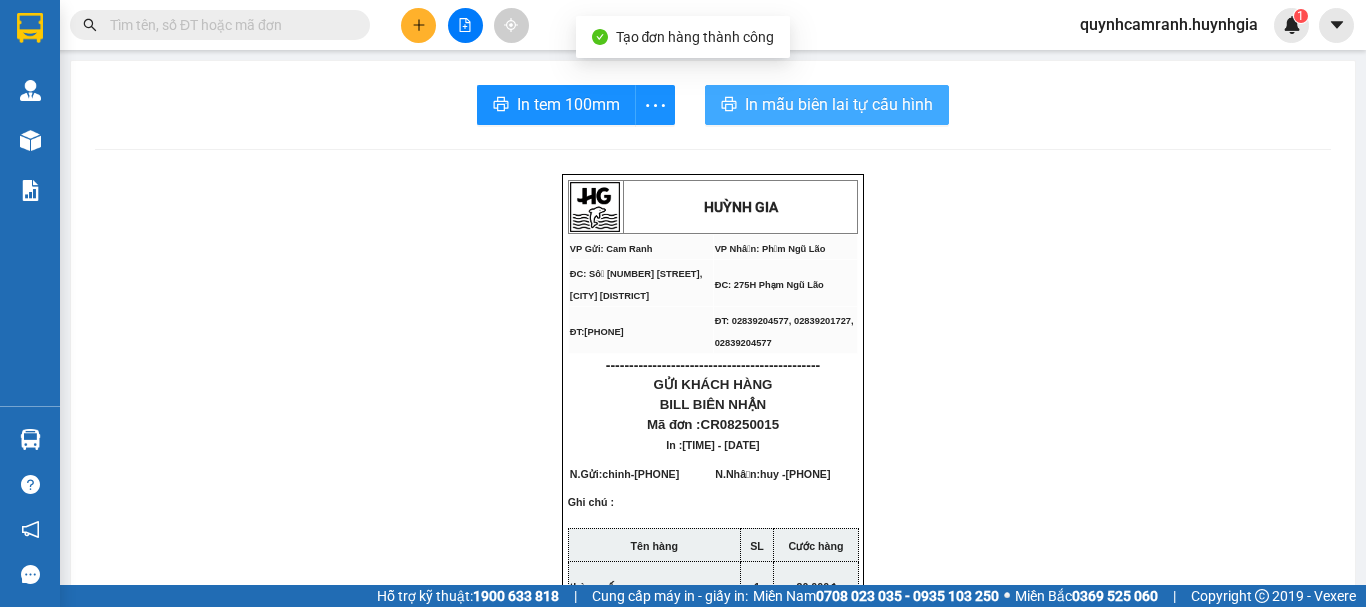 scroll, scrollTop: 0, scrollLeft: 0, axis: both 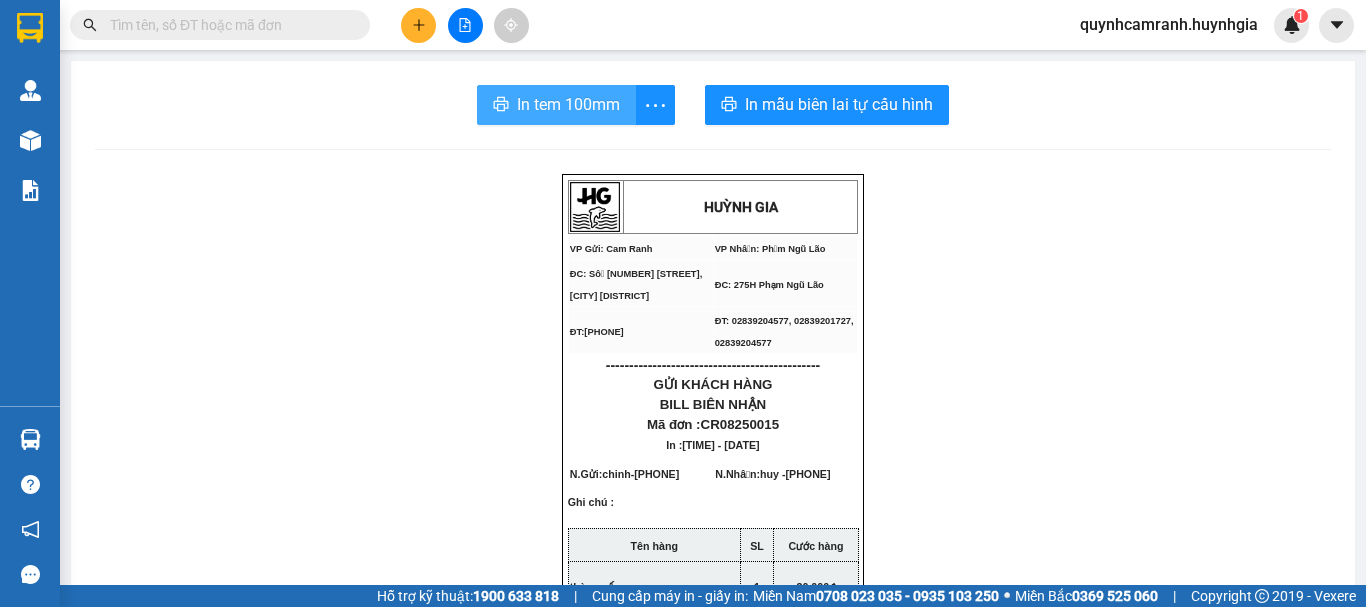 click on "In tem 100mm" at bounding box center [568, 104] 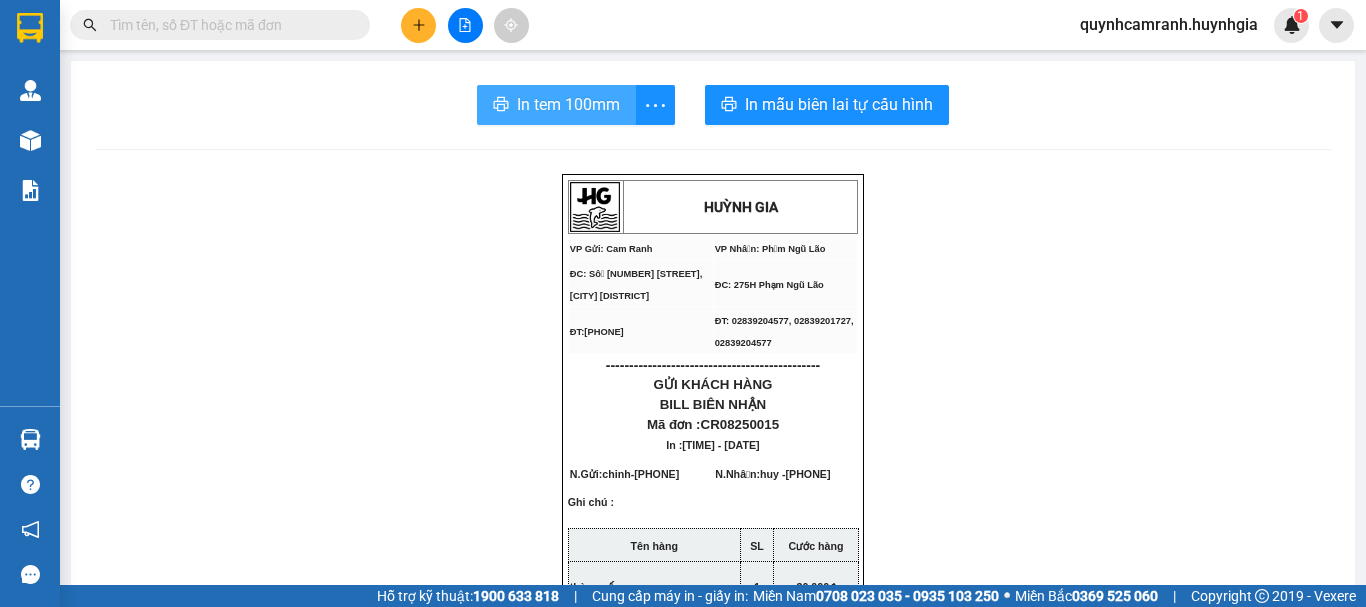 scroll, scrollTop: 0, scrollLeft: 0, axis: both 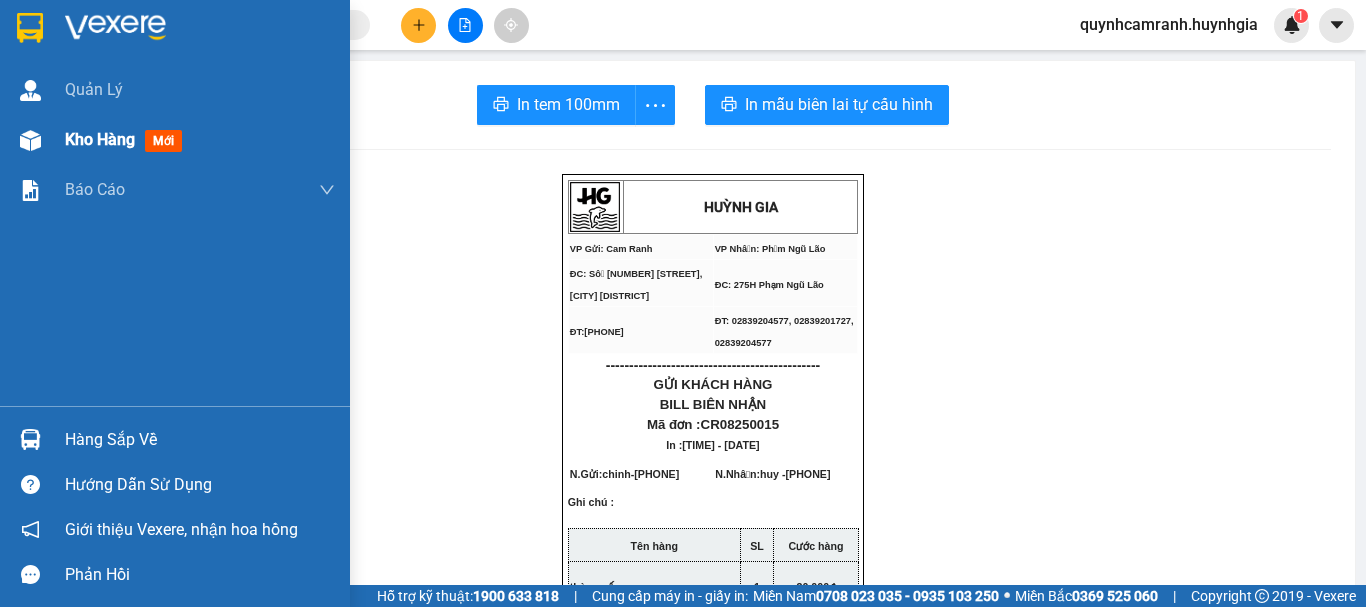 click on "Kho hàng" at bounding box center [100, 139] 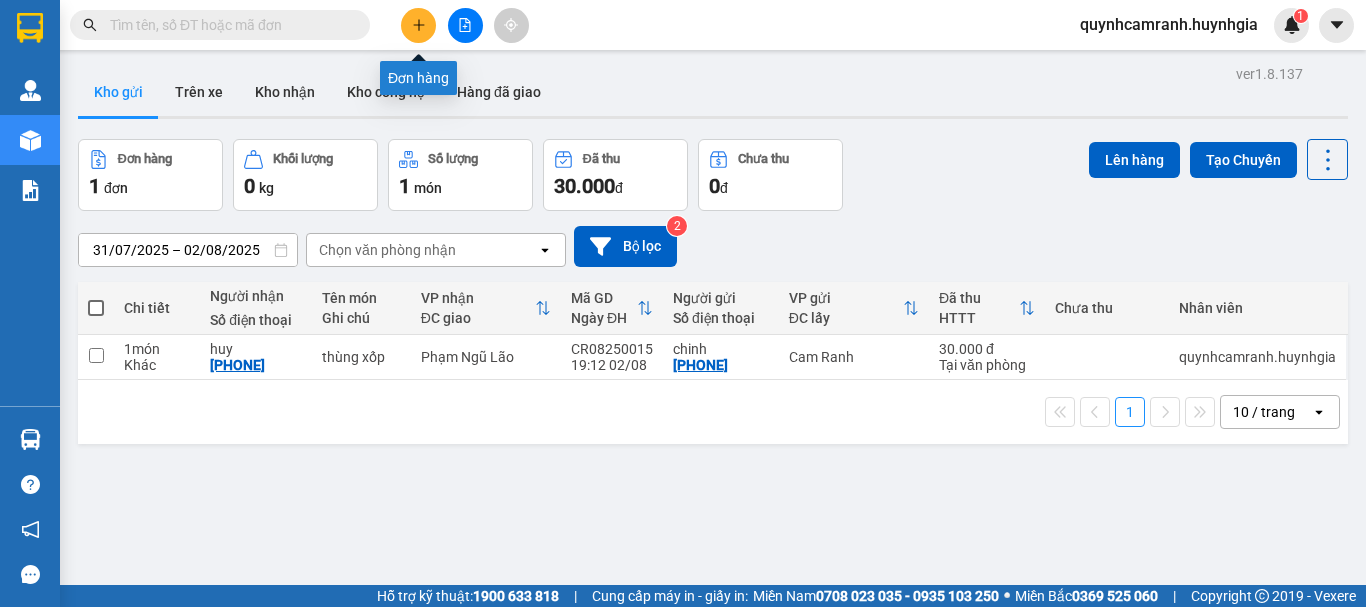click 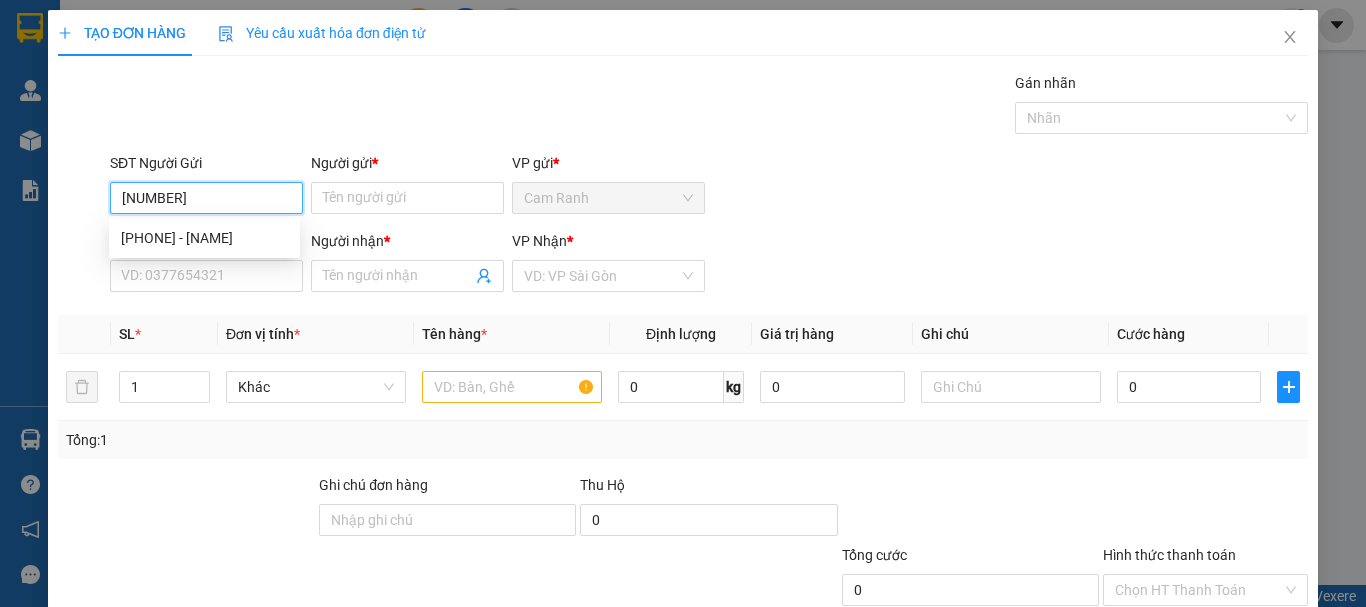type on "0368782849" 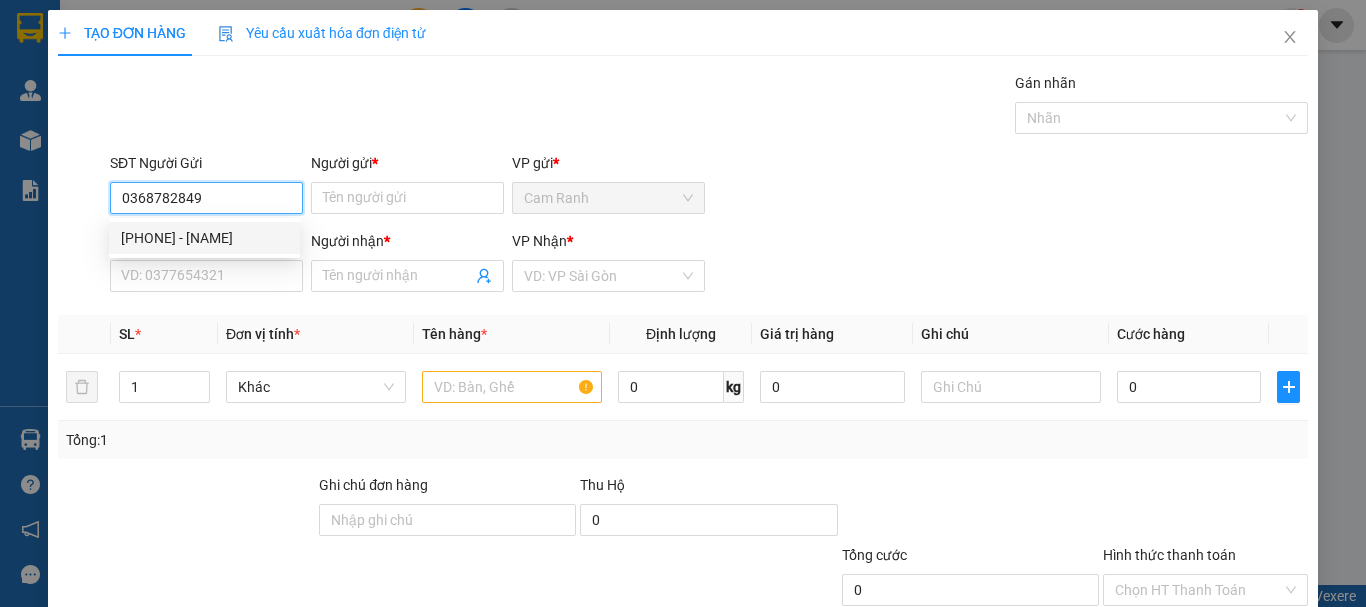click on "[PHONE] - [NAME]" at bounding box center [204, 238] 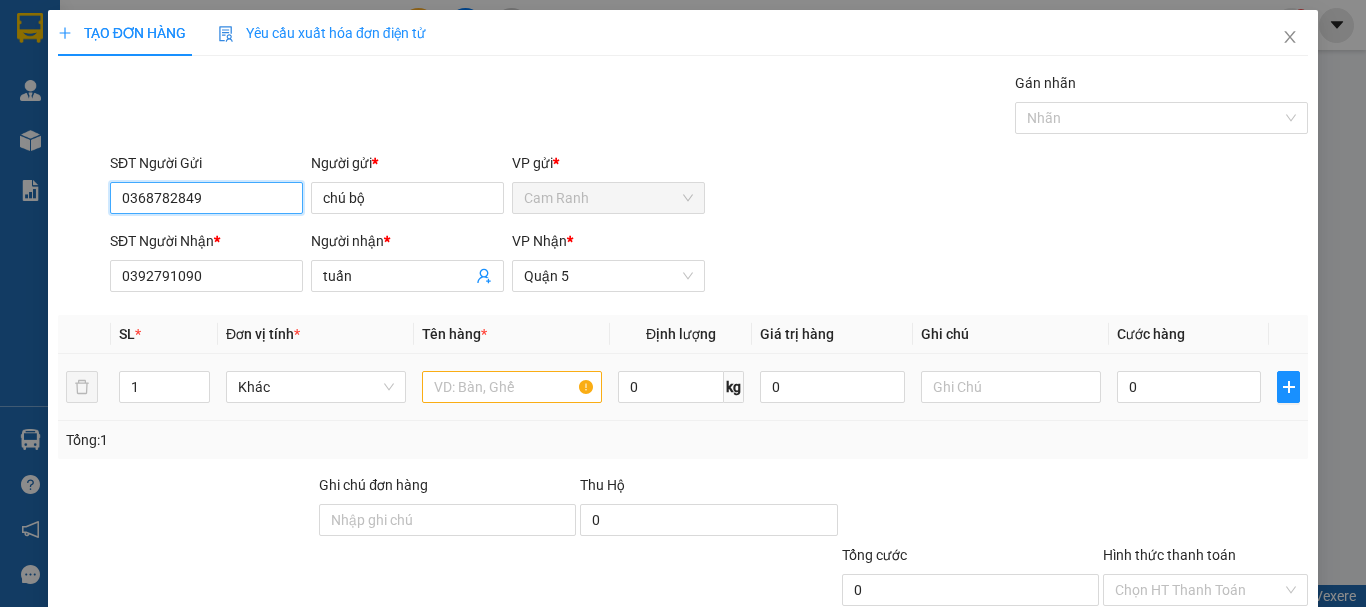 type on "0368782849" 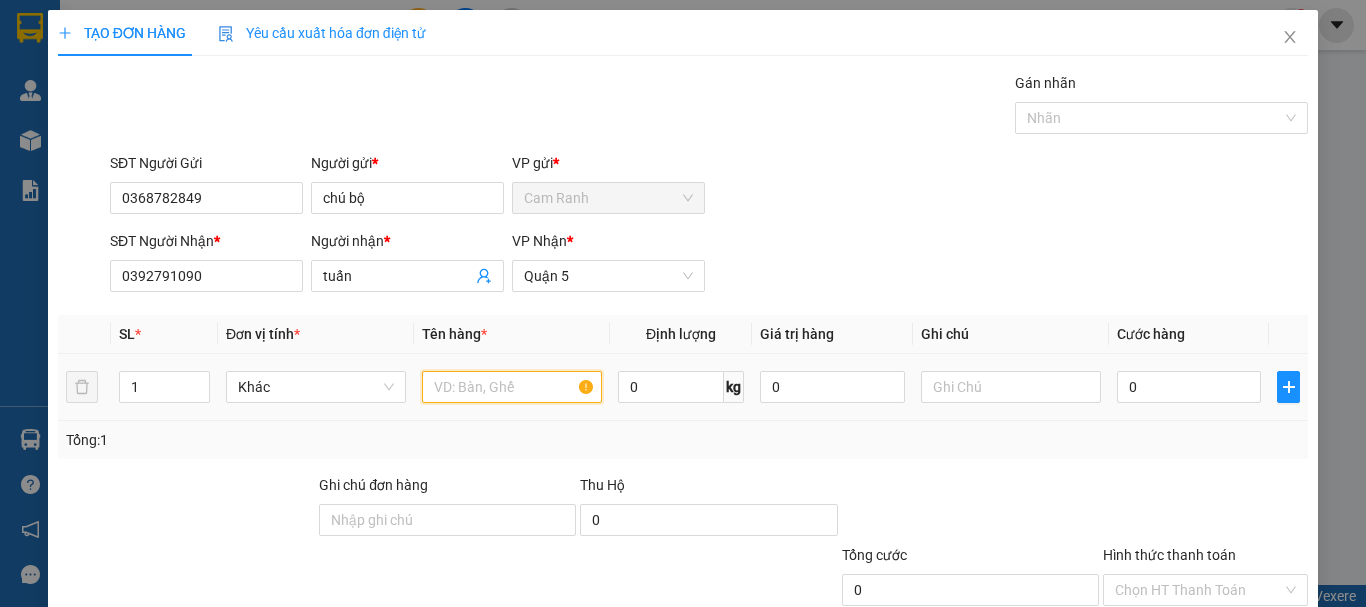 click at bounding box center (512, 387) 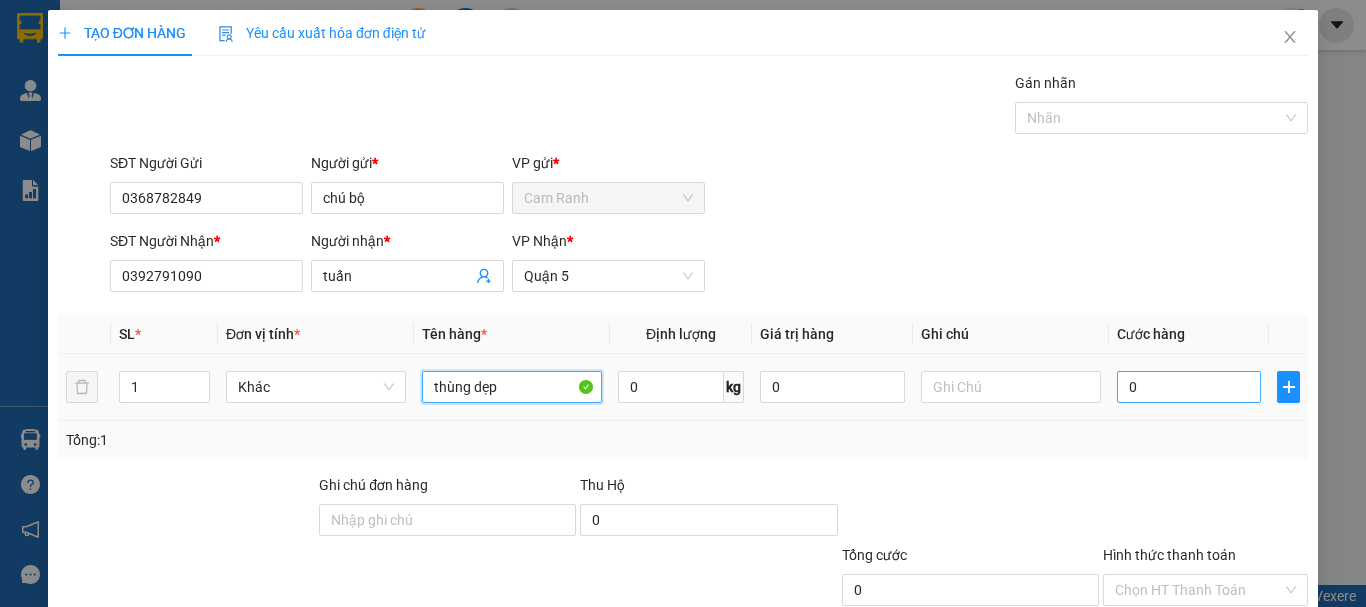type on "thùng dẹp" 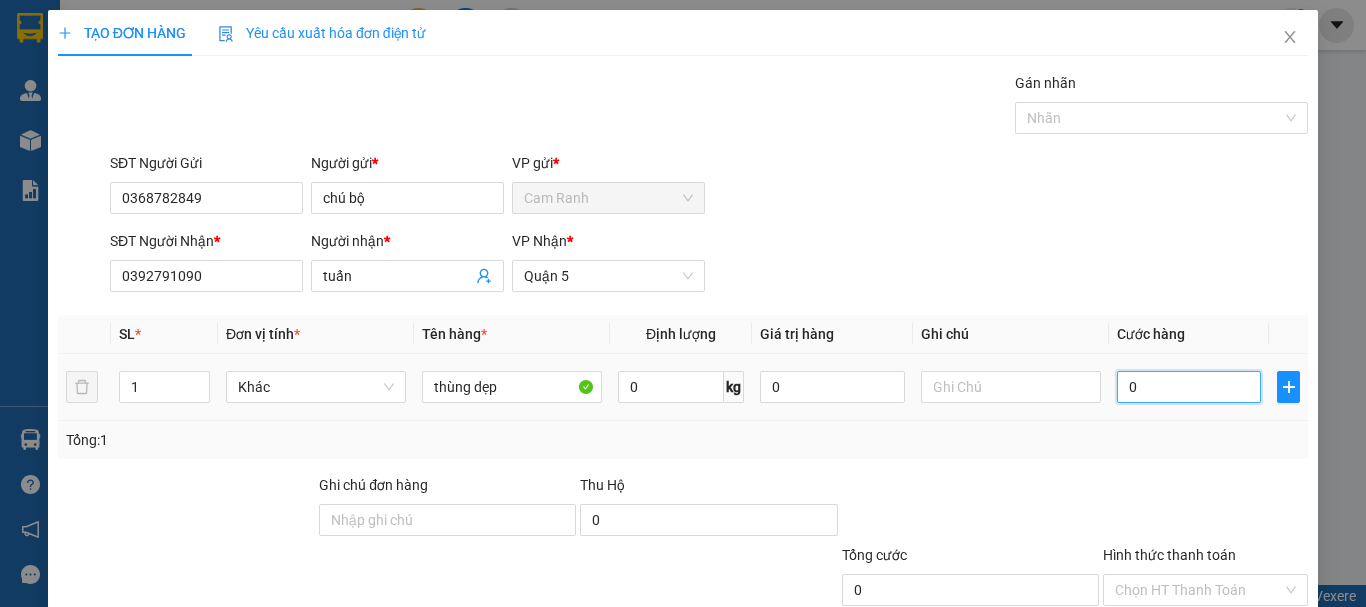 click on "0" at bounding box center (1189, 387) 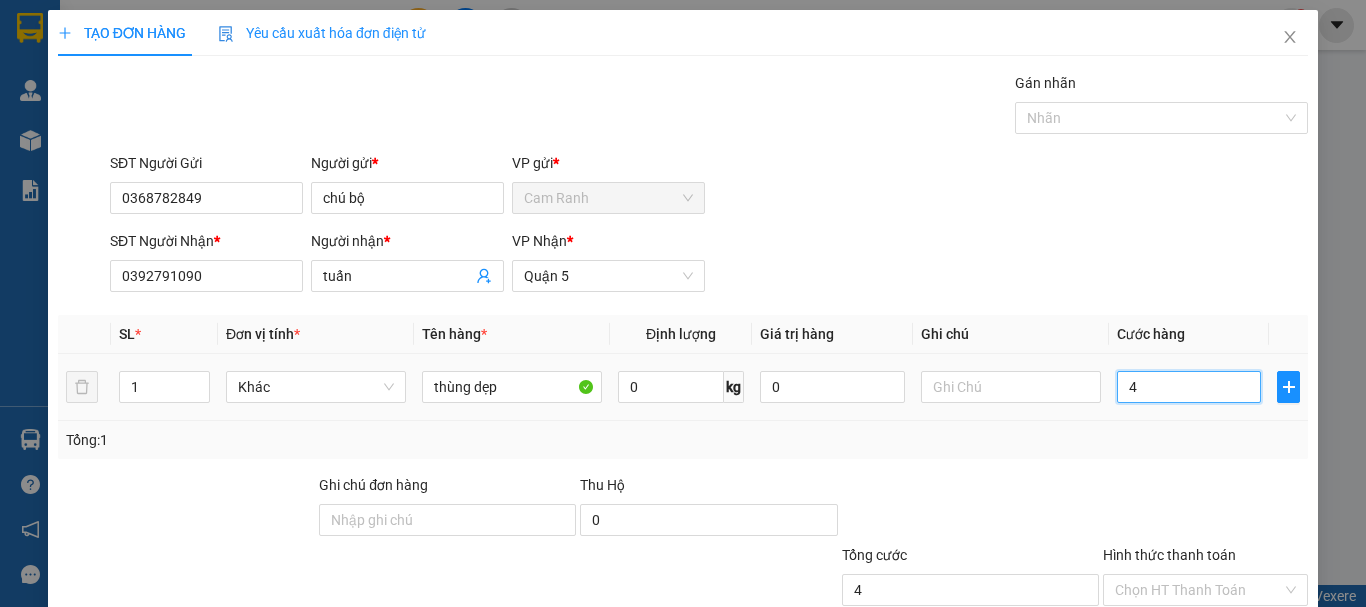 type on "40" 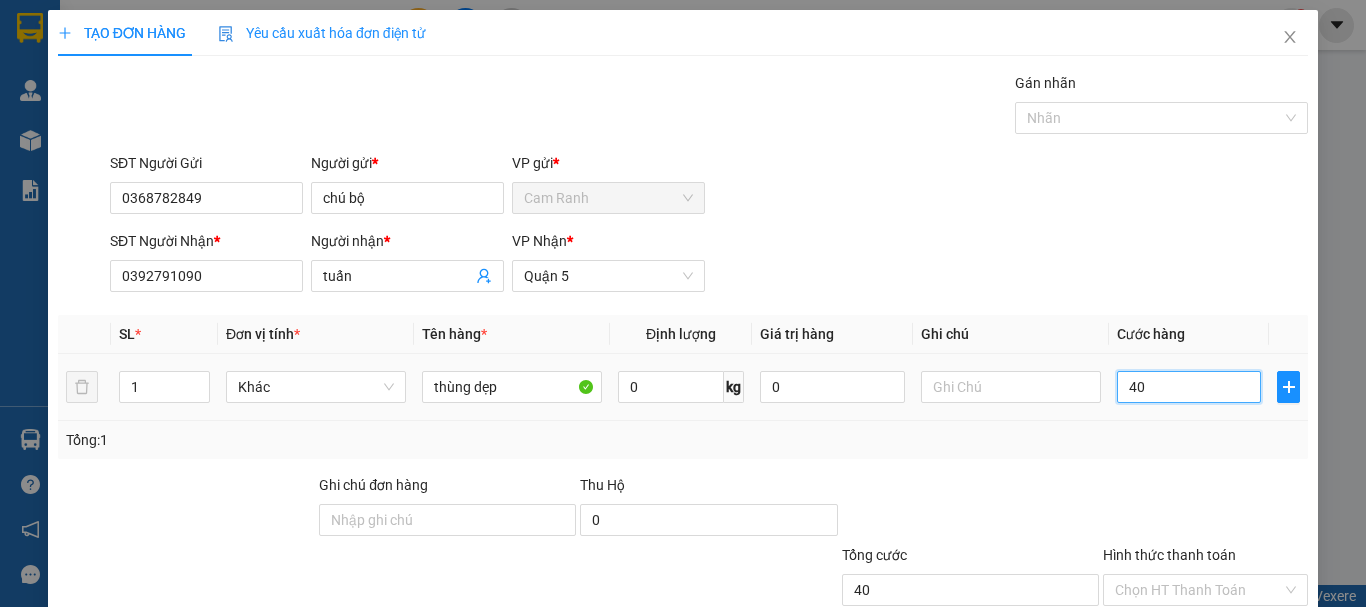 type on "400" 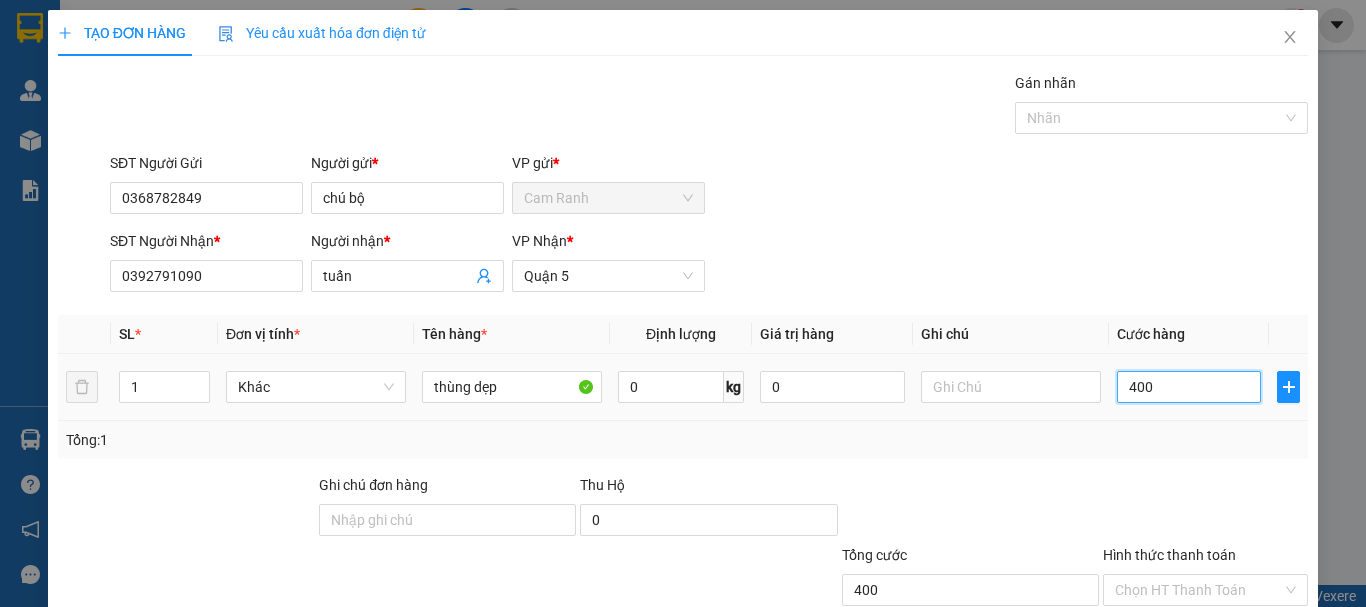 type on "4.000" 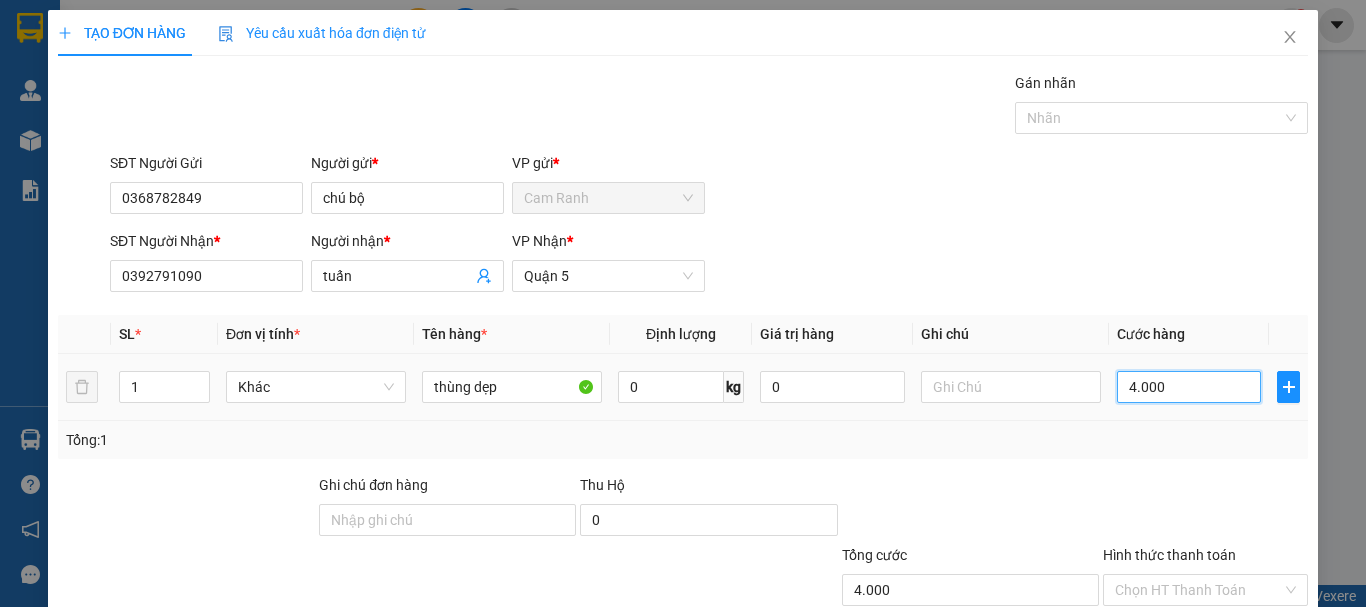 type on "40.000" 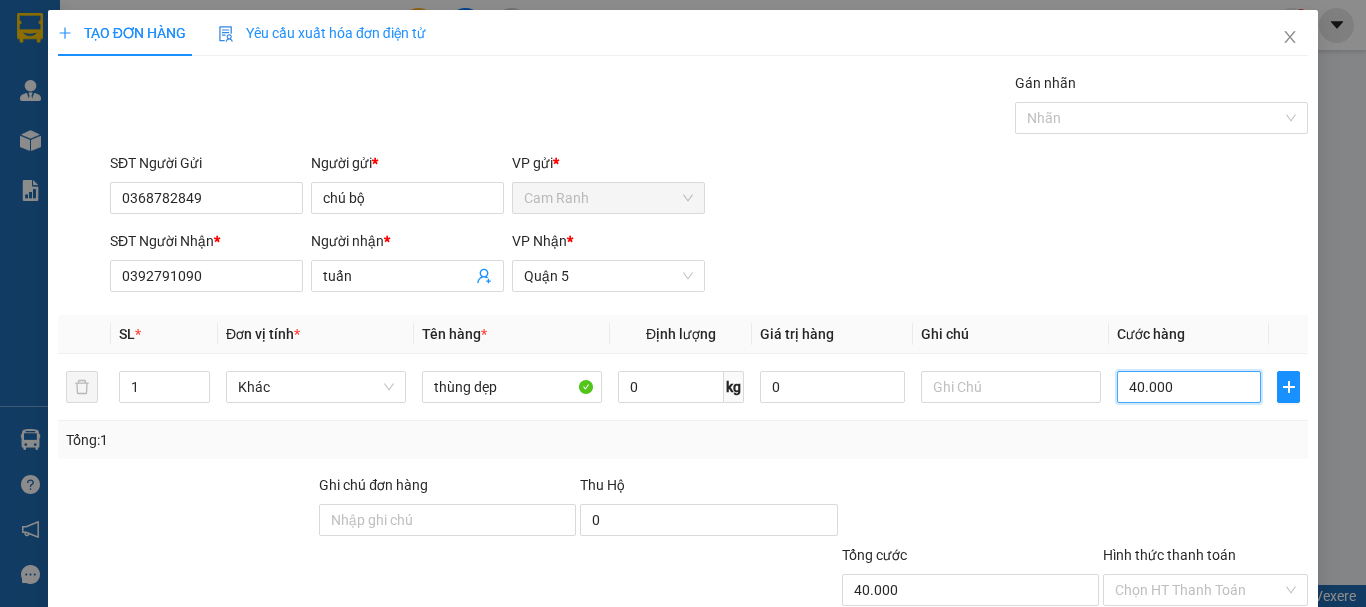scroll, scrollTop: 133, scrollLeft: 0, axis: vertical 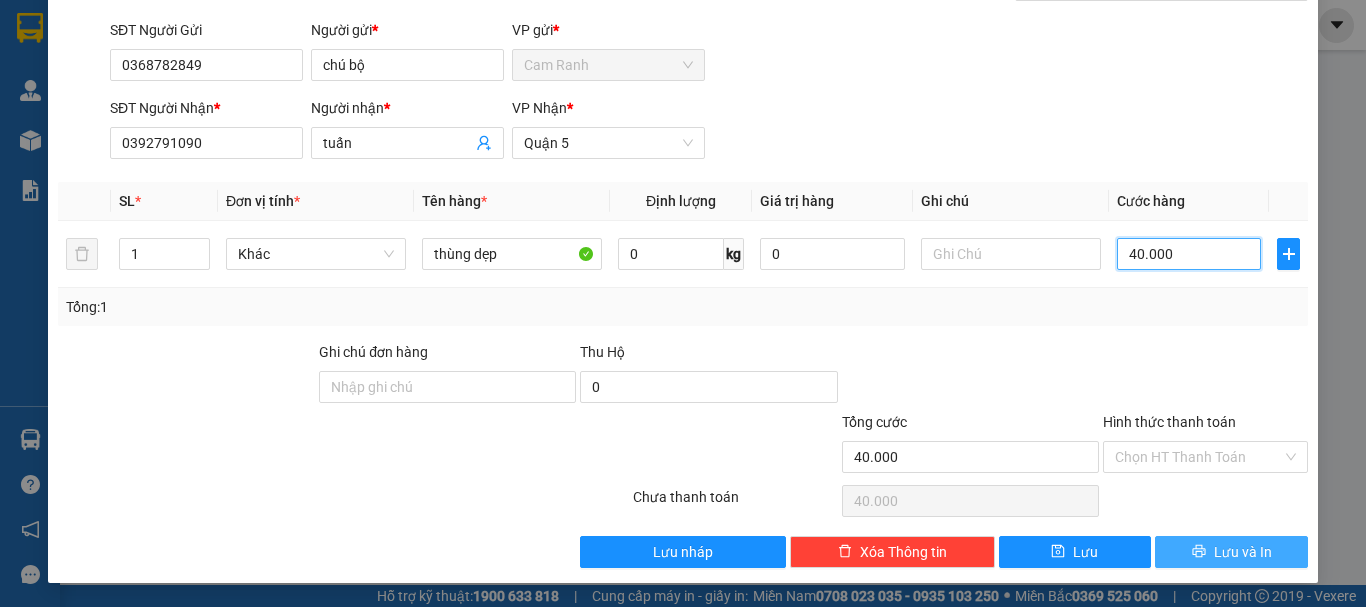 type on "40.000" 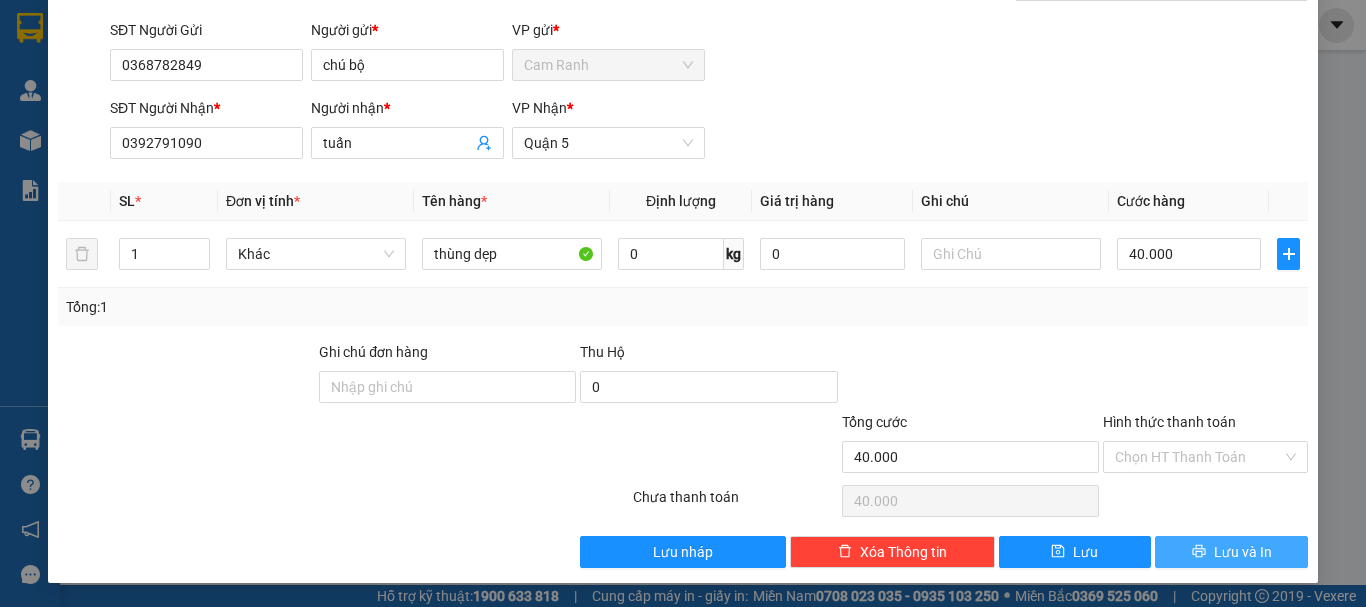 click on "Lưu và In" at bounding box center [1243, 552] 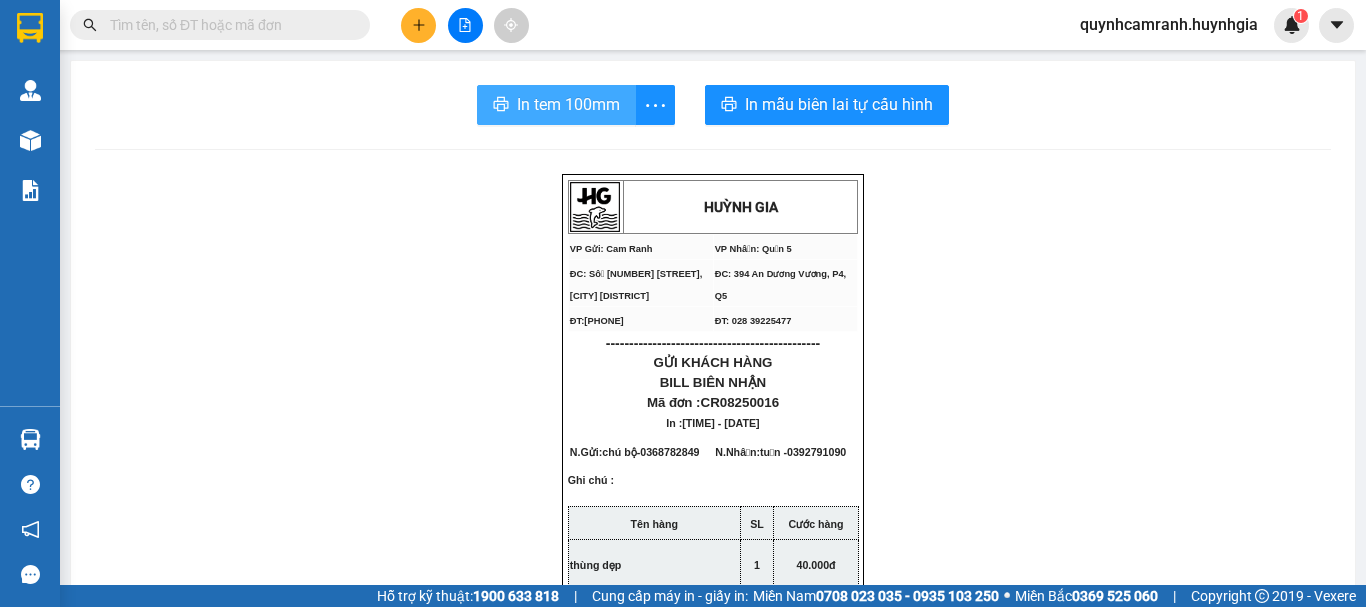 click on "In tem 100mm" at bounding box center (568, 104) 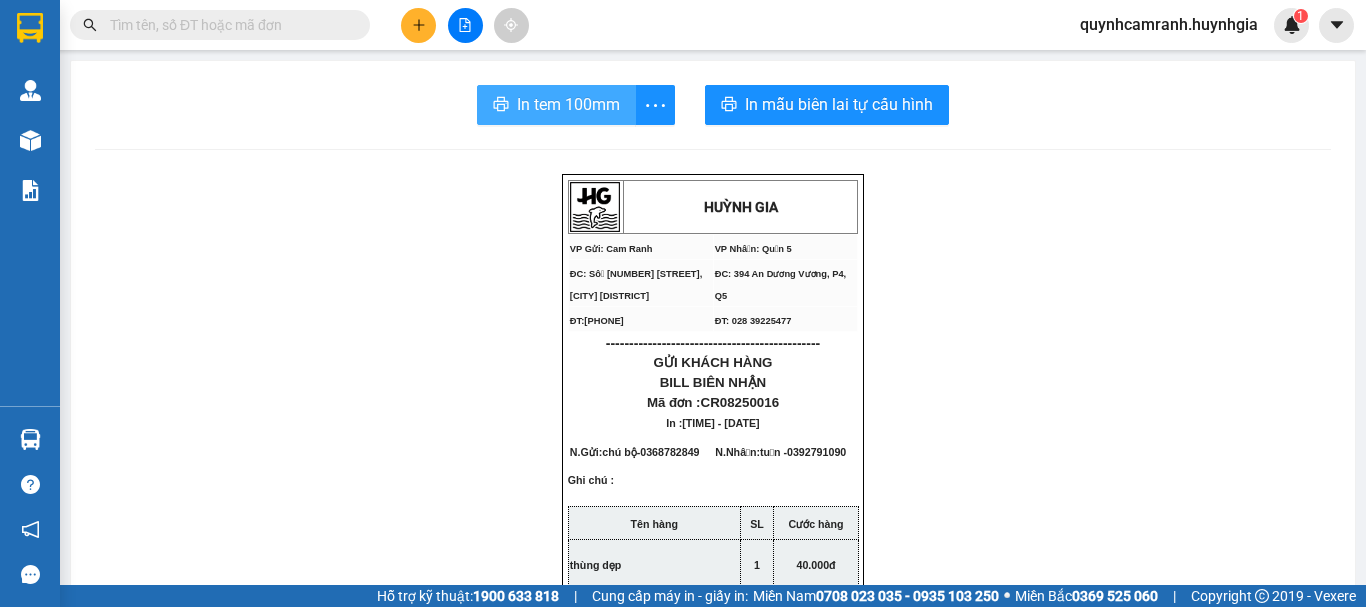 scroll, scrollTop: 0, scrollLeft: 0, axis: both 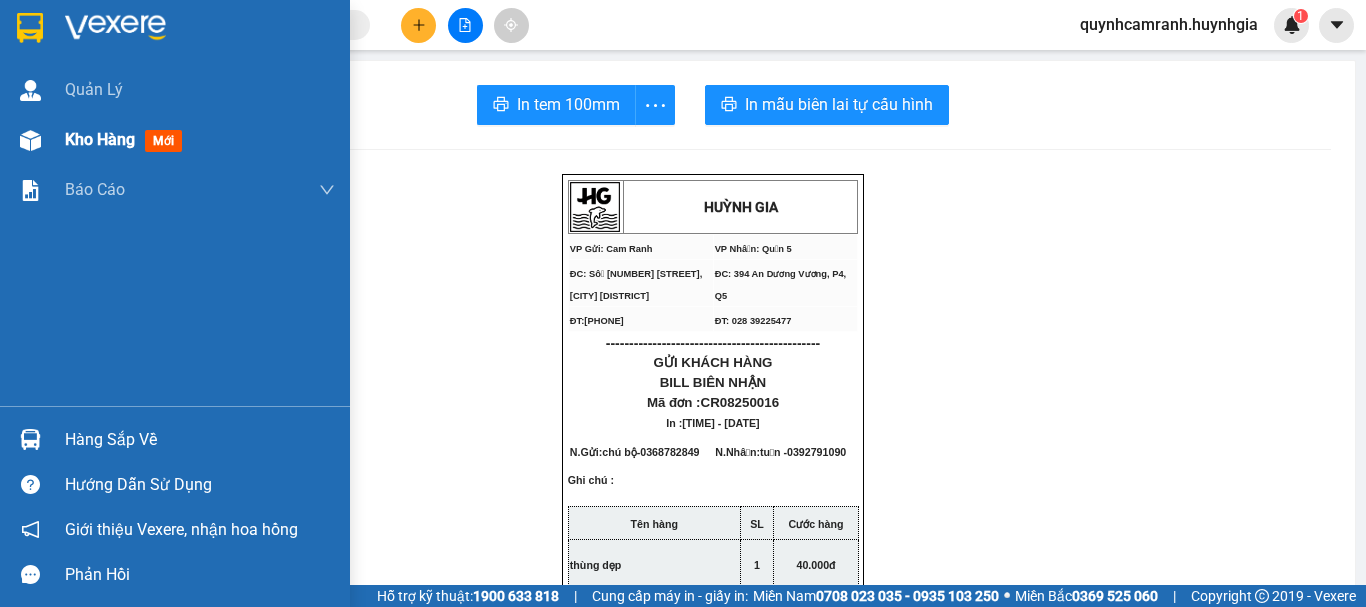 click on "Kho hàng" at bounding box center (100, 139) 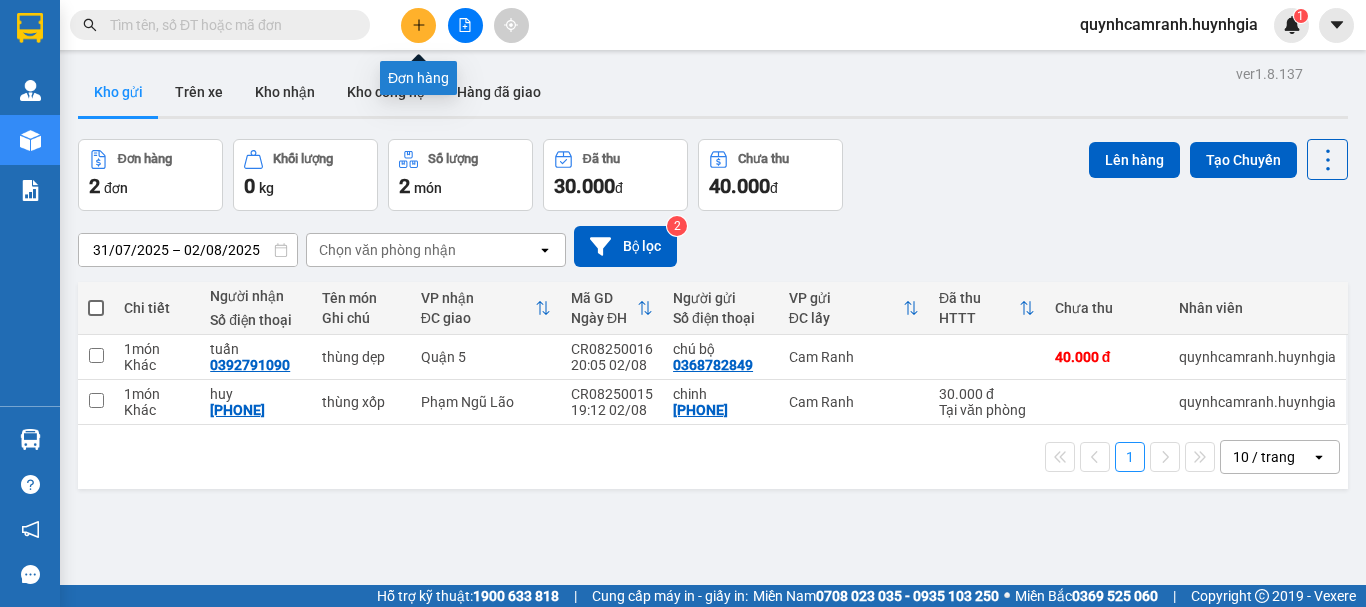 click 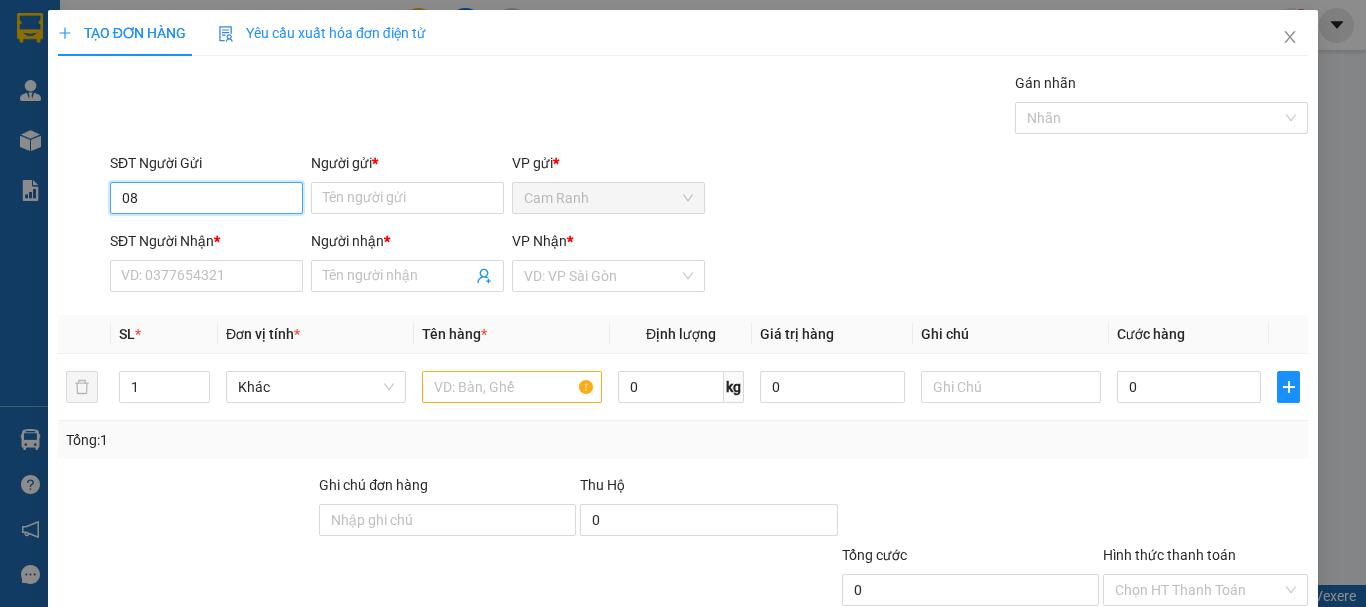 type on "0" 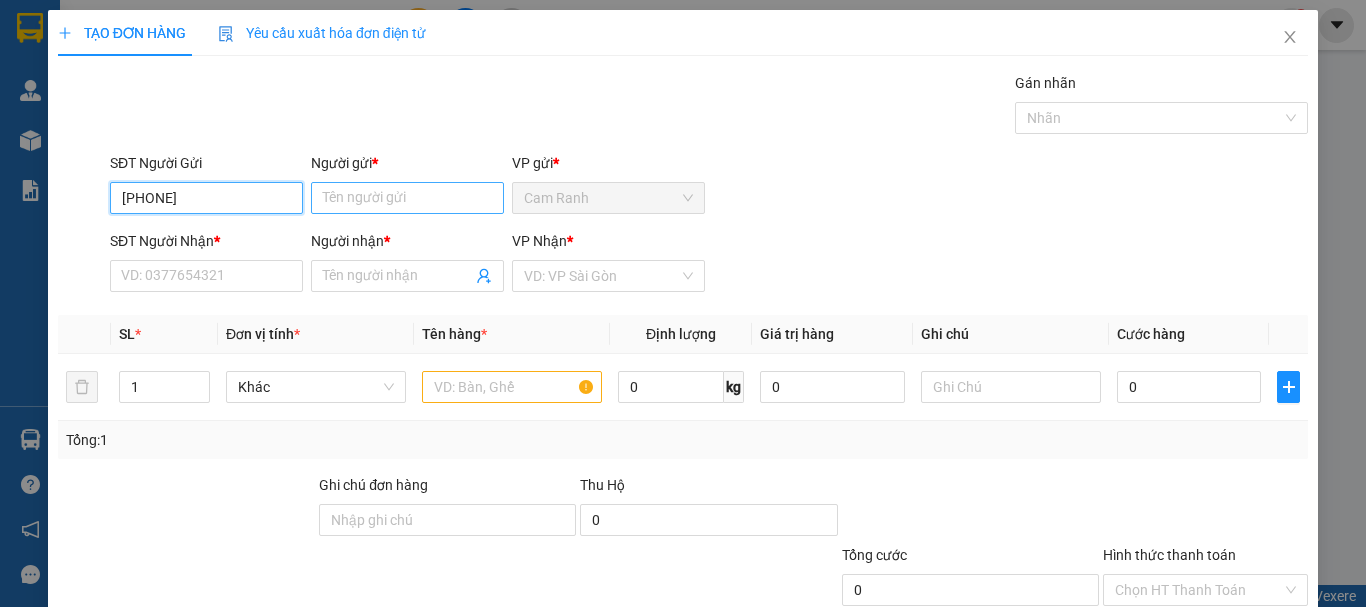 type on "[PHONE]" 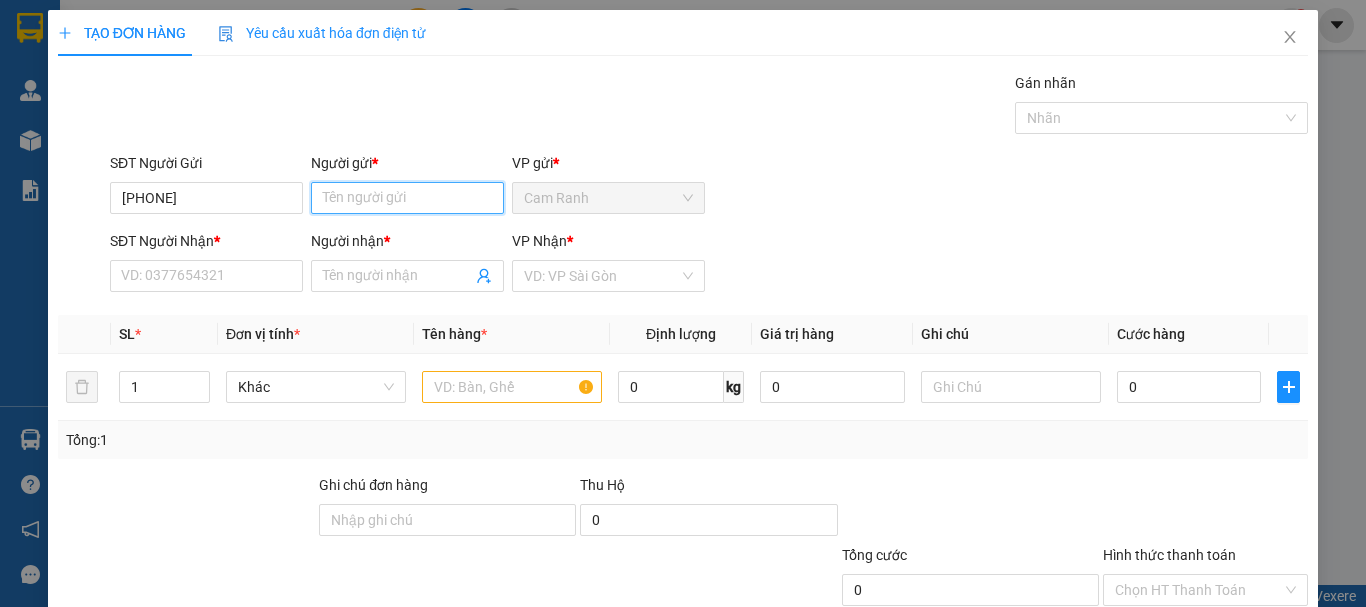 click on "Người gửi  *" at bounding box center (407, 198) 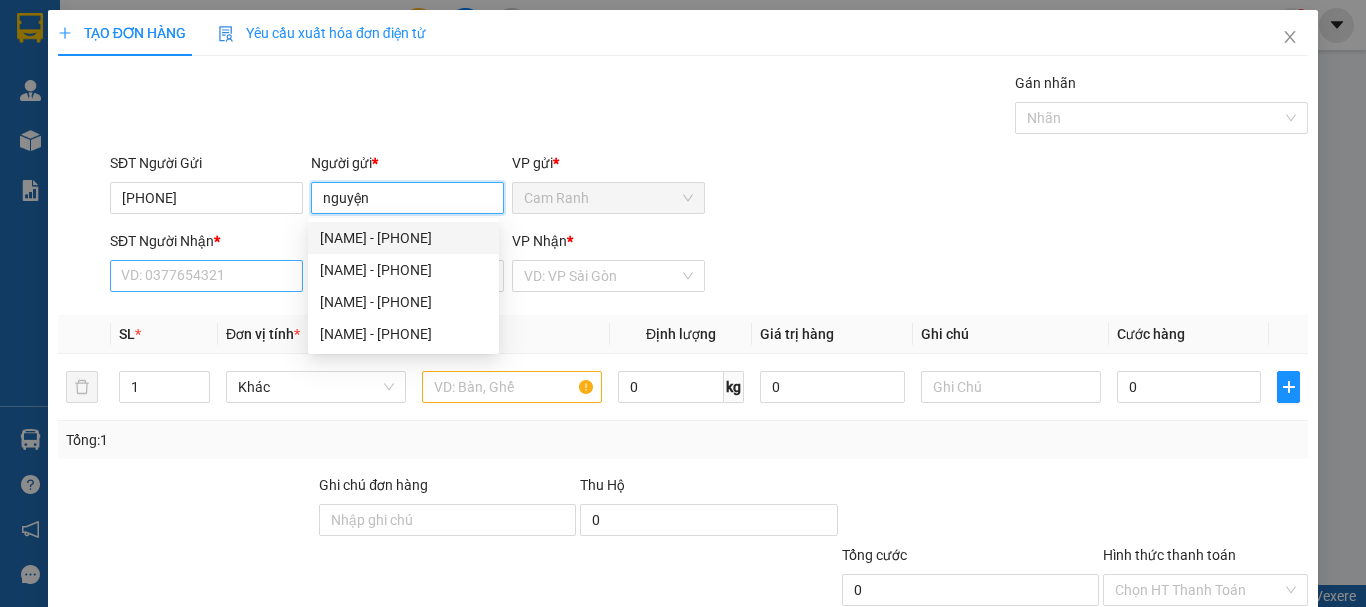 type on "nguyện" 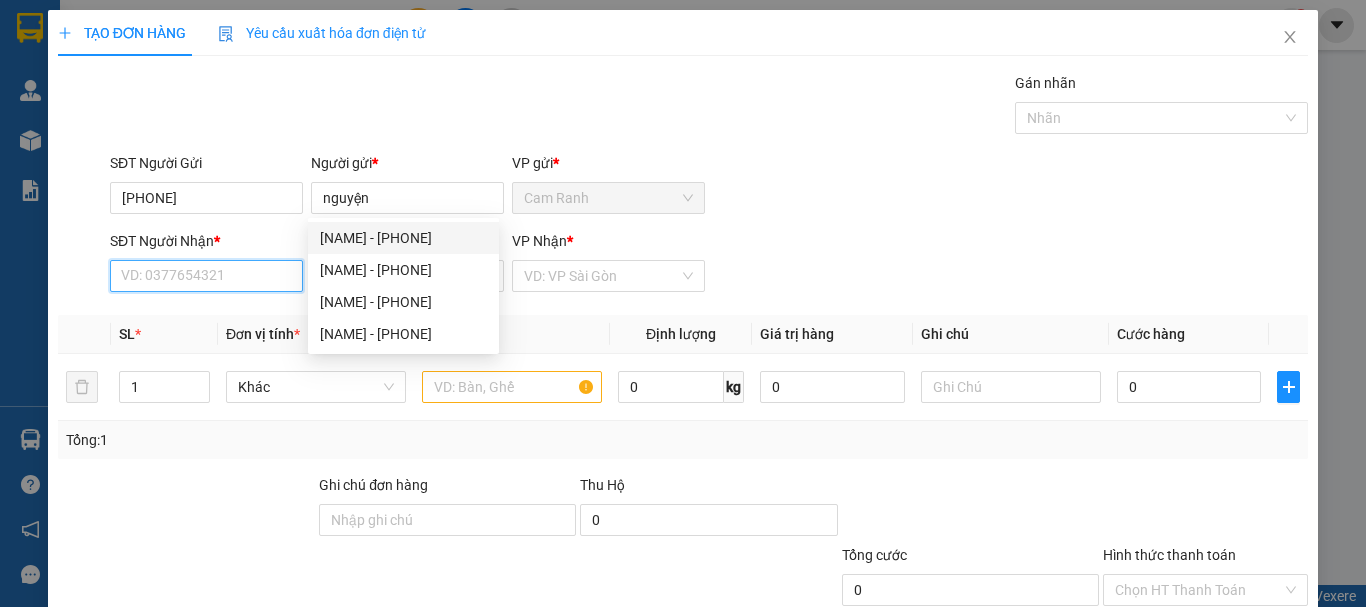 click on "SĐT Người Nhận  *" at bounding box center [206, 276] 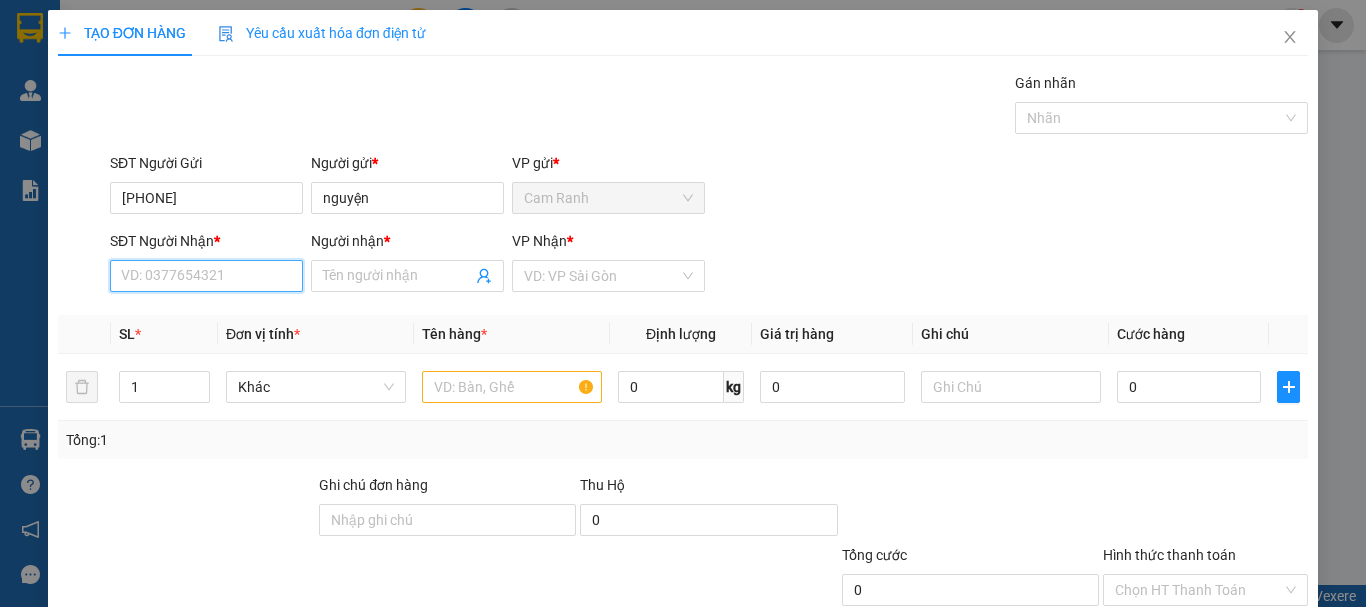 click on "SĐT Người Nhận  *" at bounding box center (206, 276) 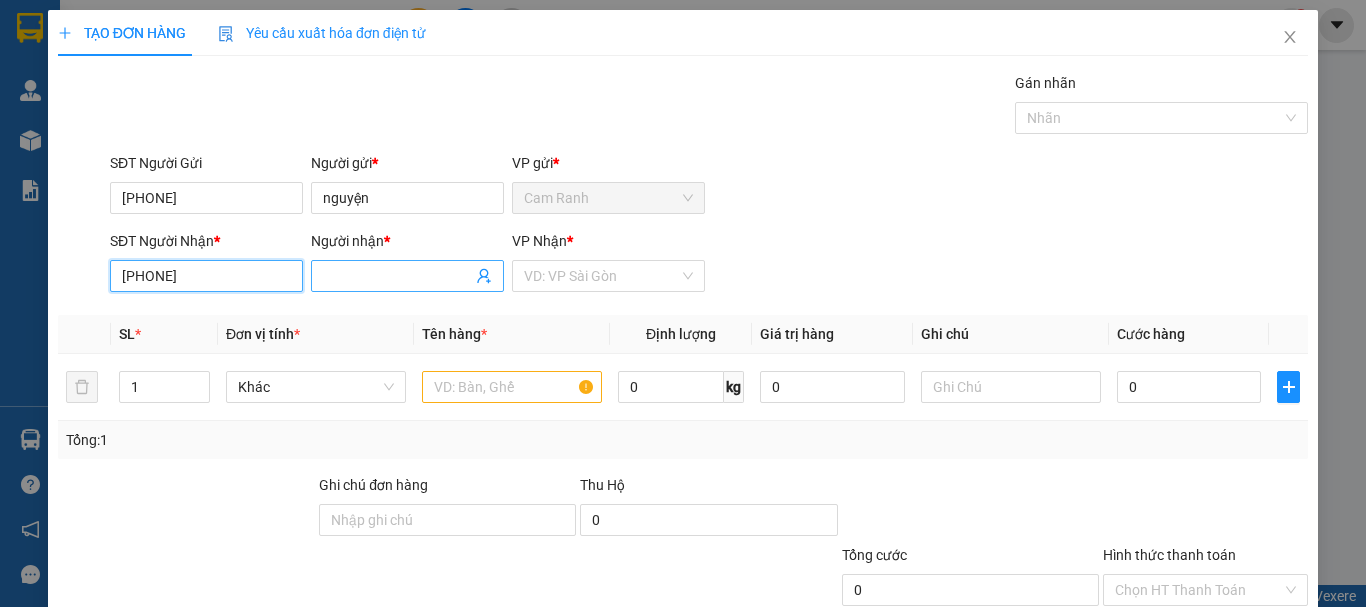 type on "[PHONE]" 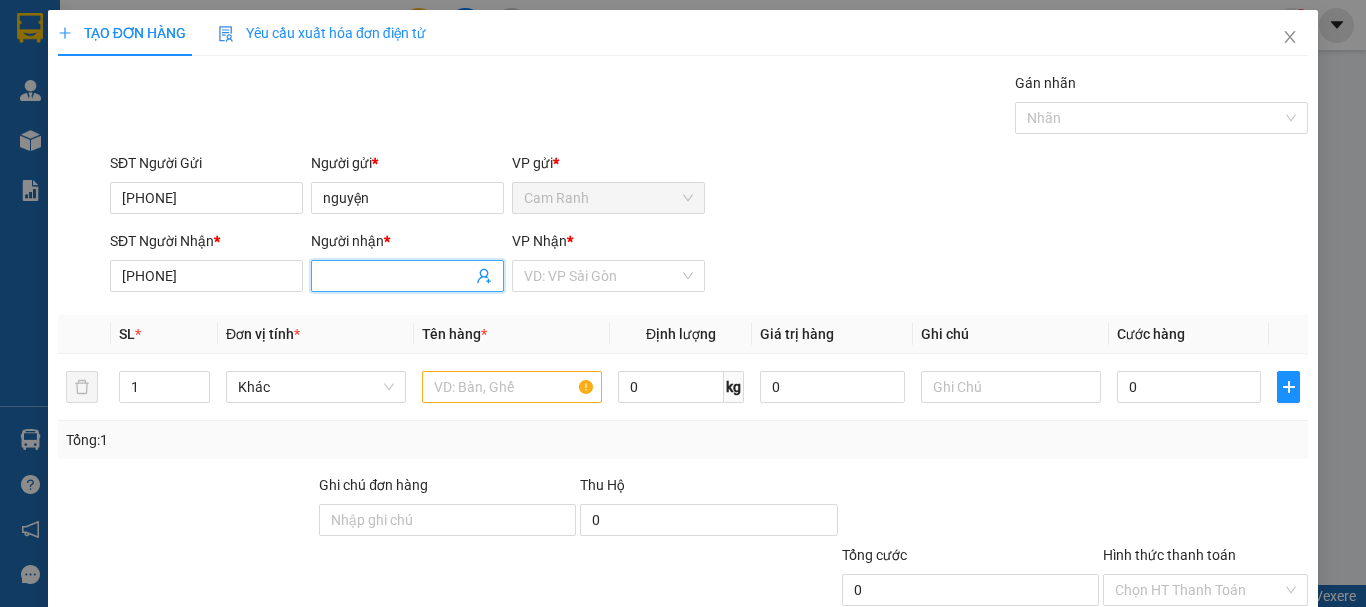 click on "Người nhận  *" at bounding box center (397, 276) 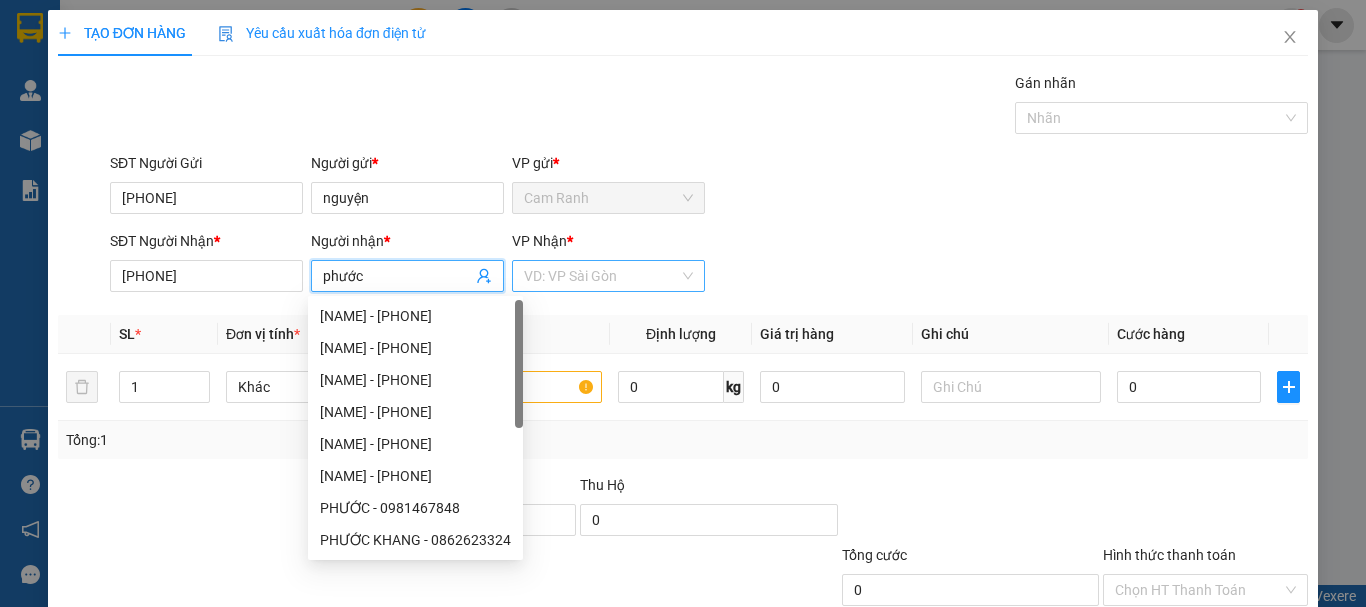 type on "phước" 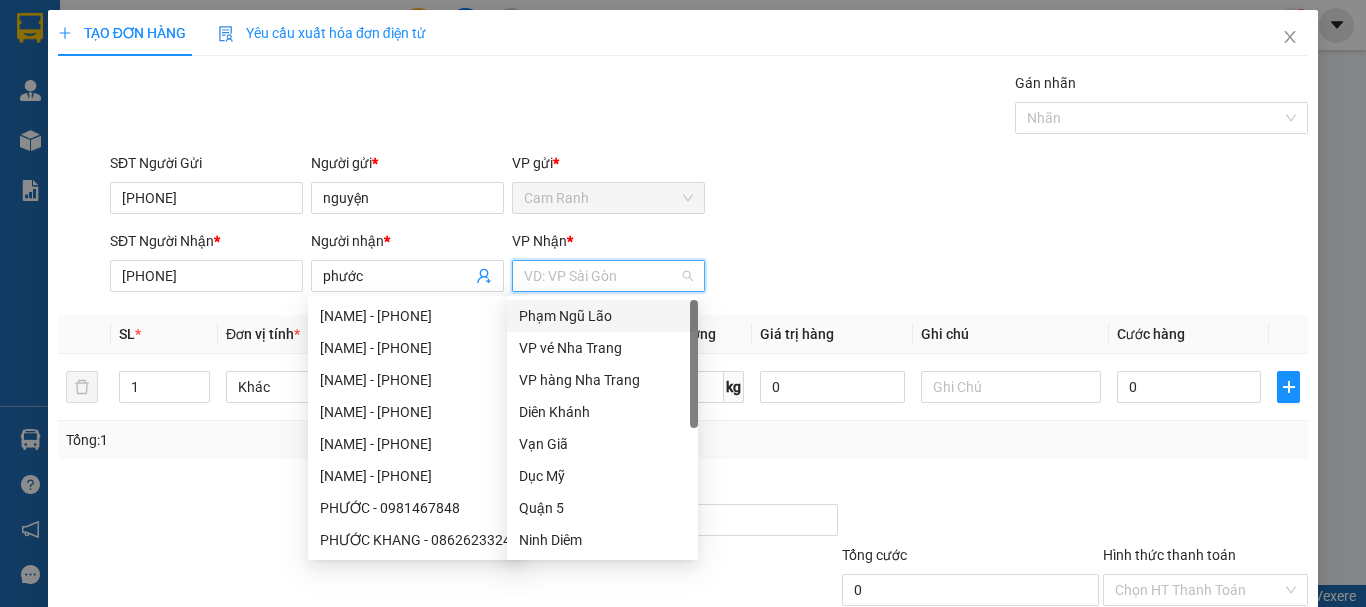 click at bounding box center (601, 276) 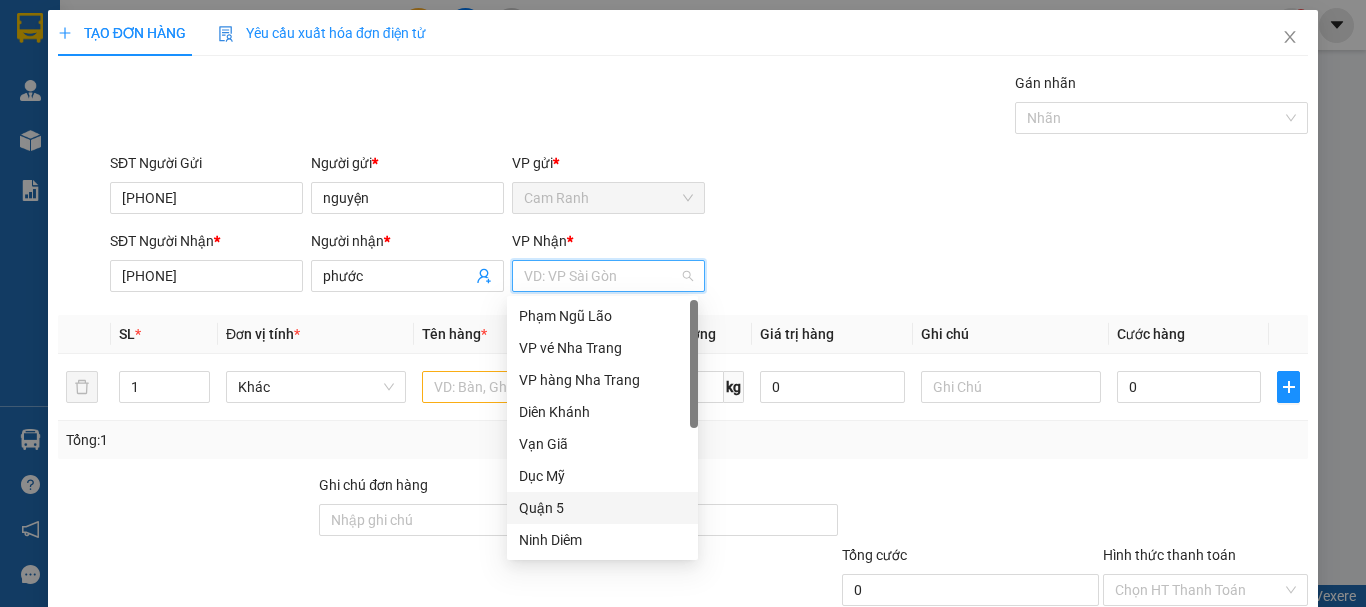 click on "Quận 5" at bounding box center (602, 508) 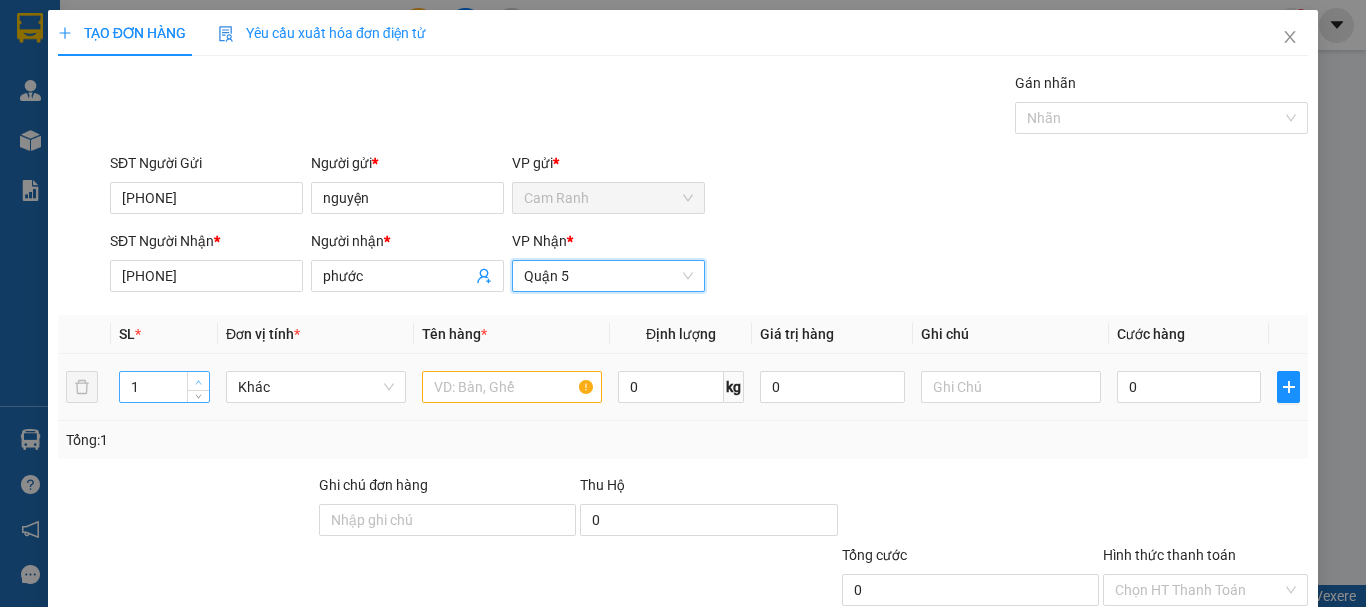 type on "2" 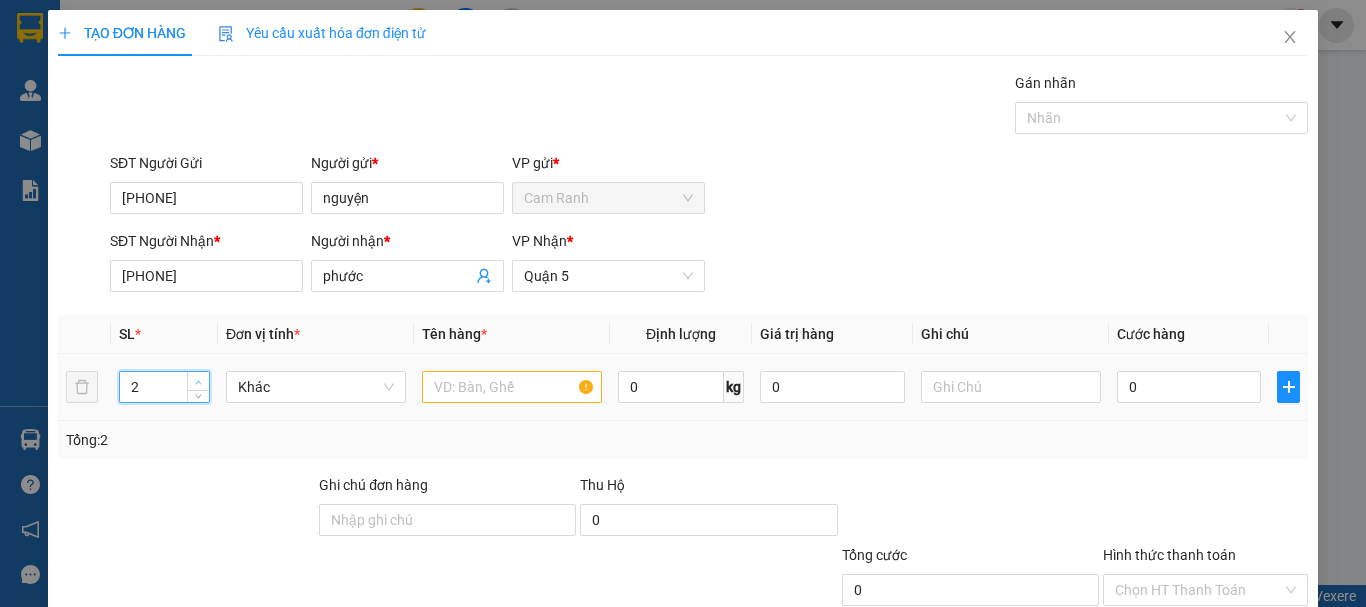 click at bounding box center [199, 382] 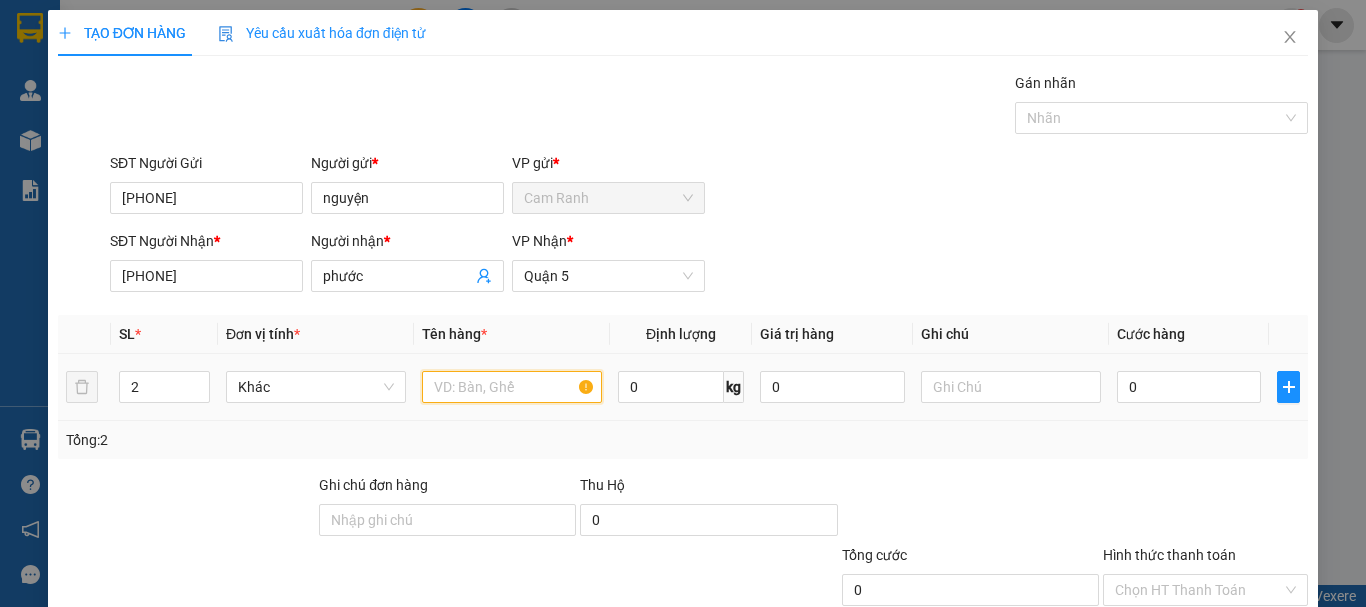click at bounding box center [512, 387] 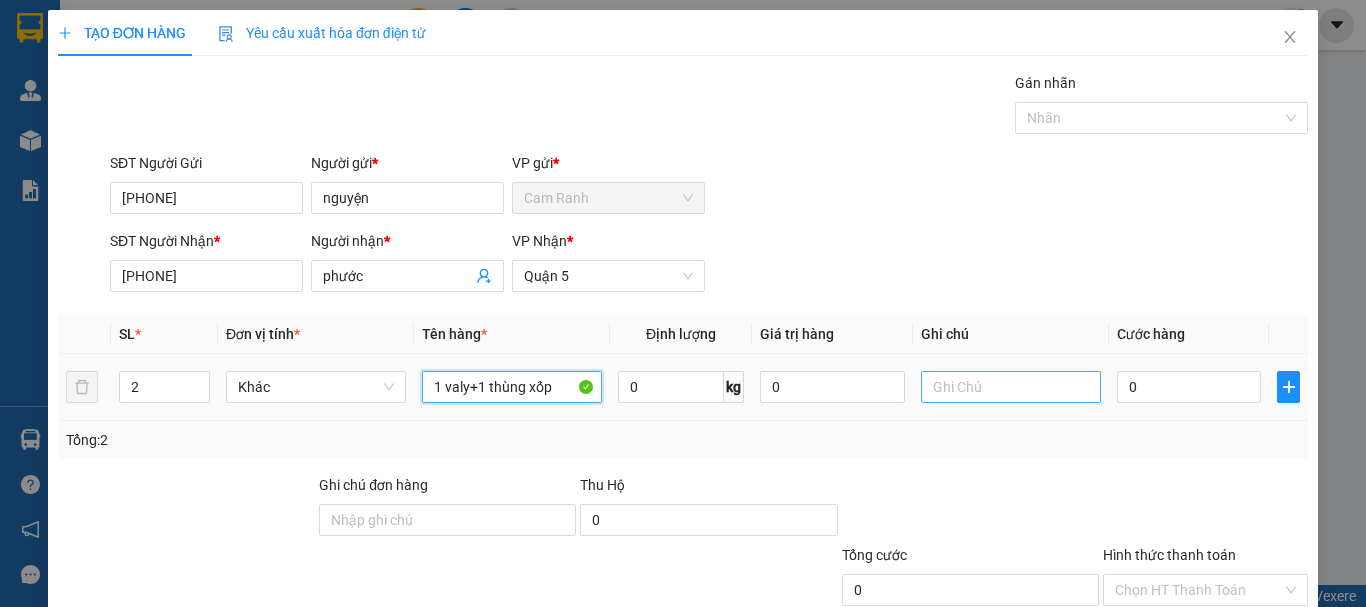 type on "1 valy+1 thùng xốp" 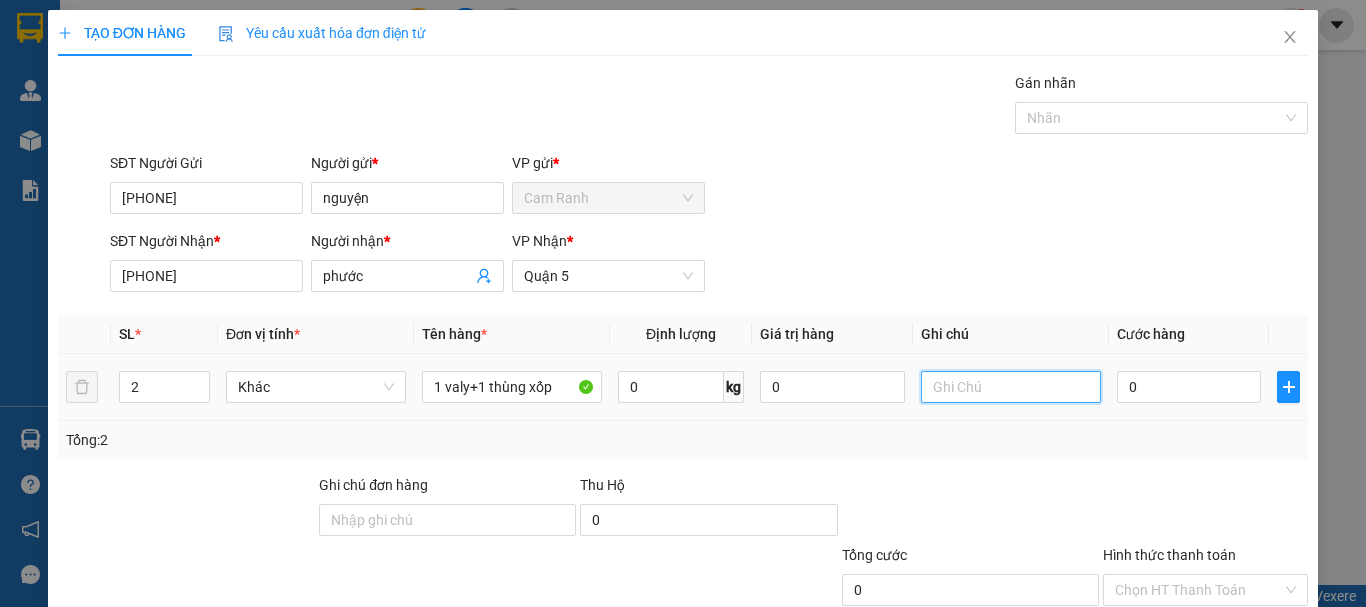 click at bounding box center (1011, 387) 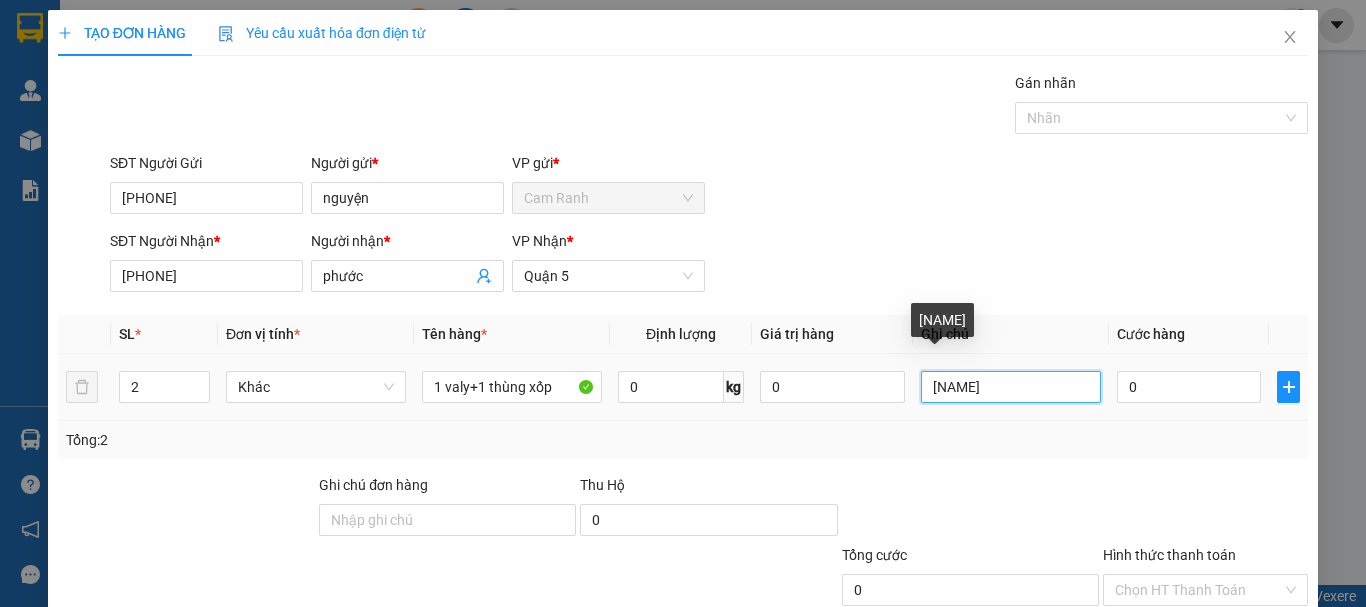 scroll, scrollTop: 0, scrollLeft: 130, axis: horizontal 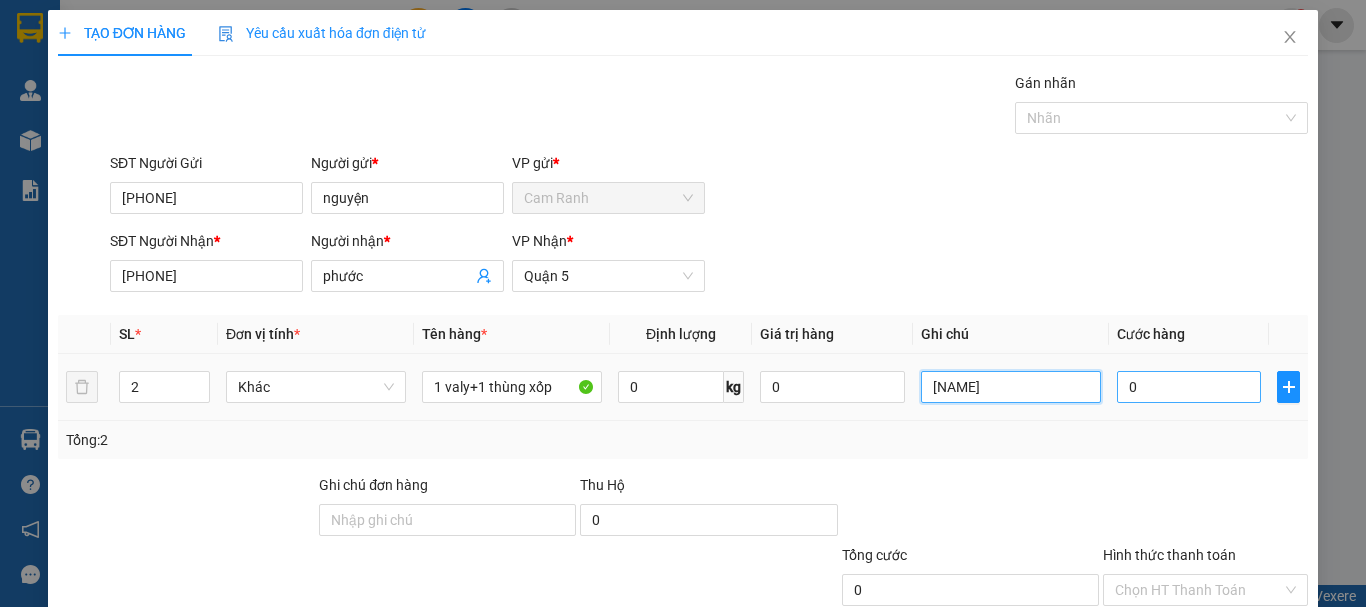 type on "[NAME]" 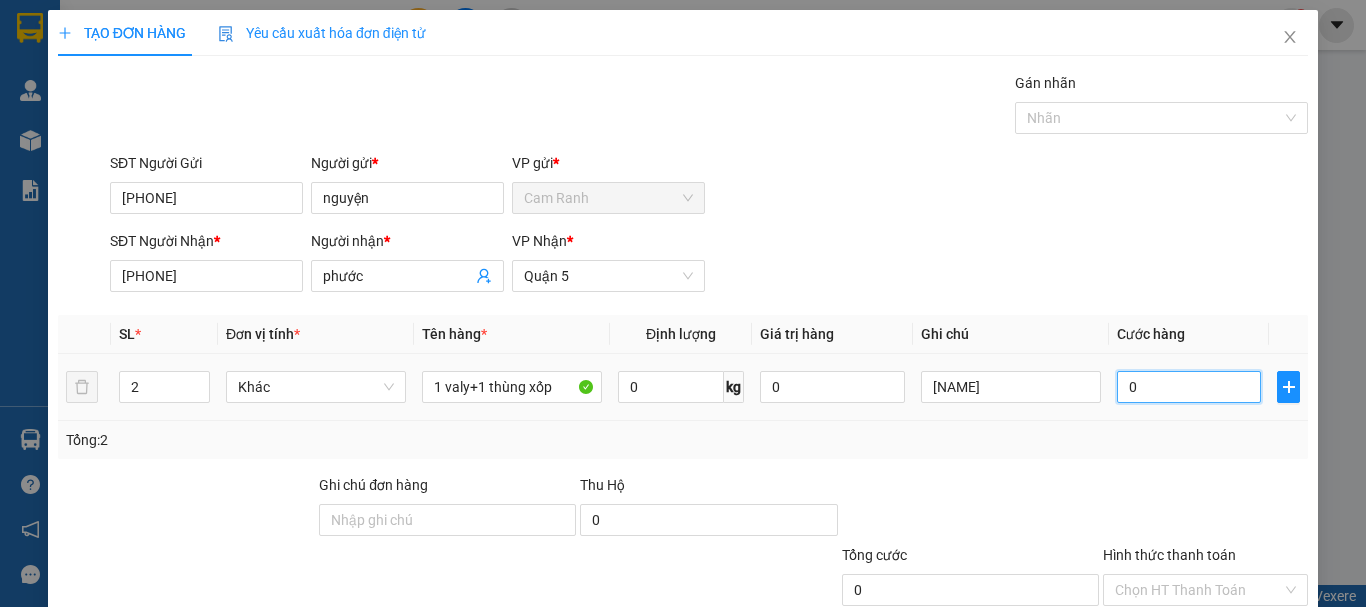 scroll, scrollTop: 0, scrollLeft: 0, axis: both 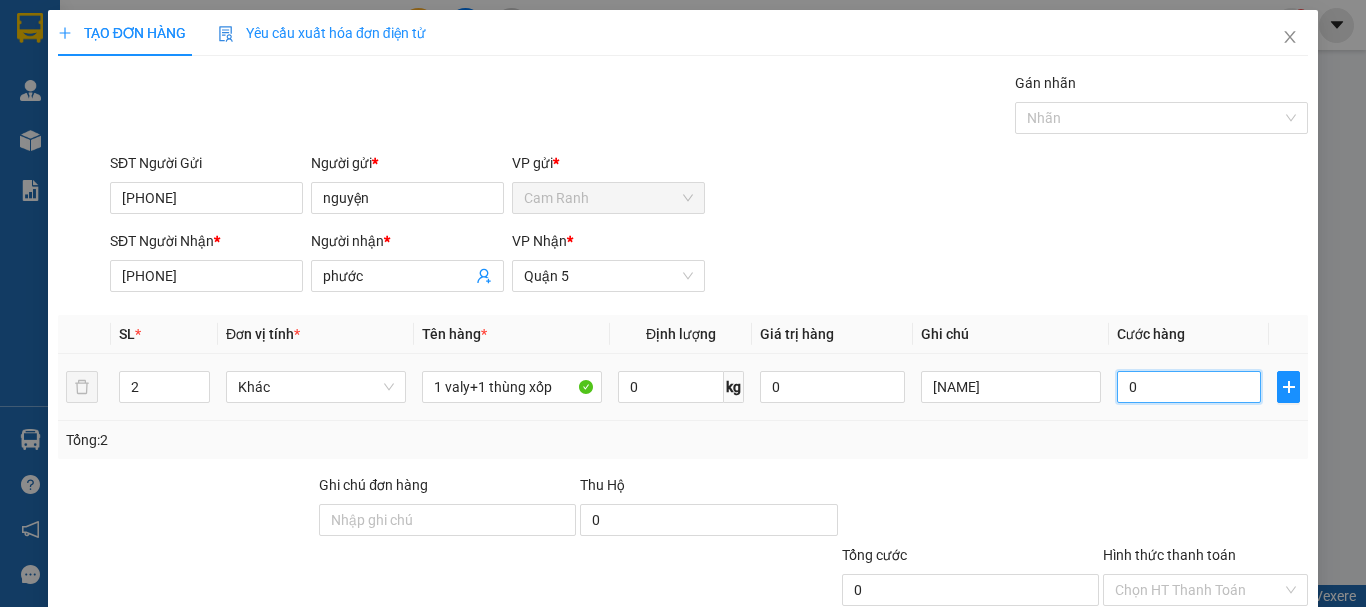 click on "0" at bounding box center (1189, 387) 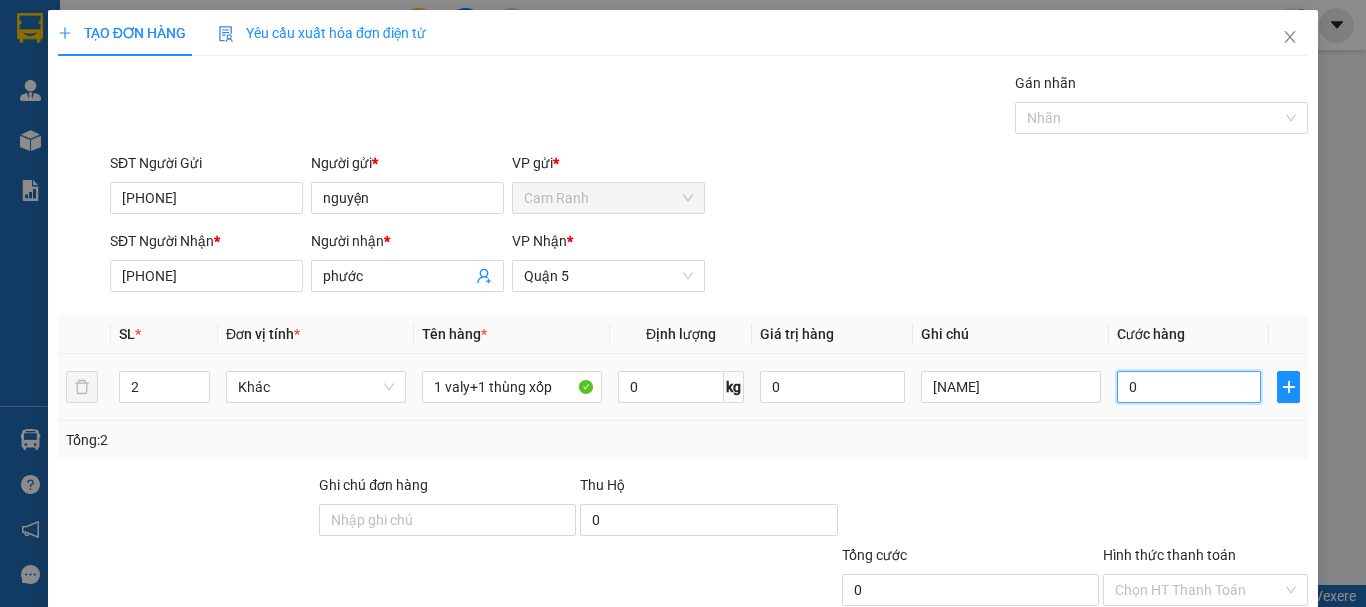 type on "10" 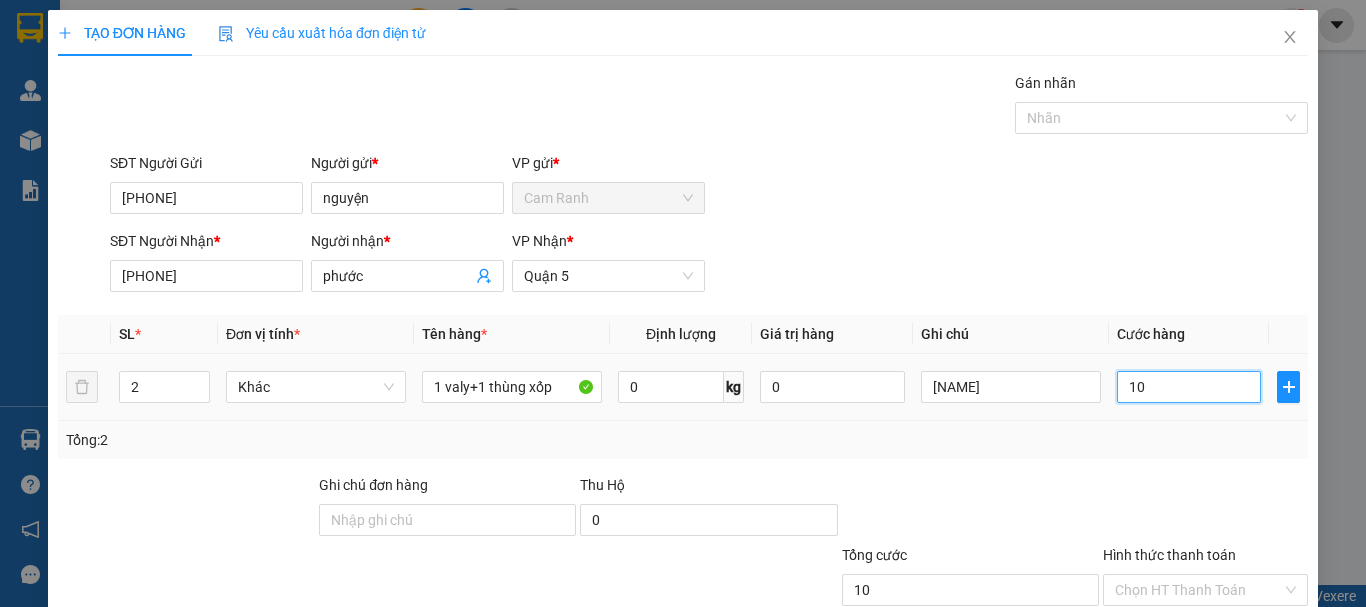 type on "120" 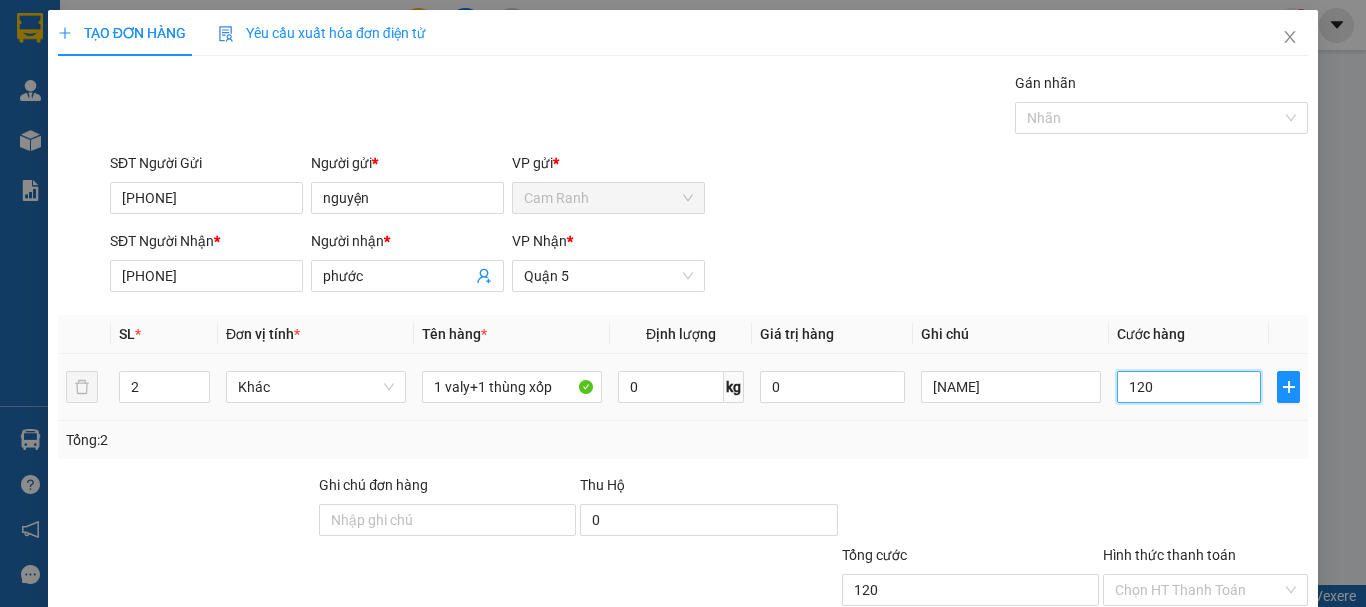 type on "10" 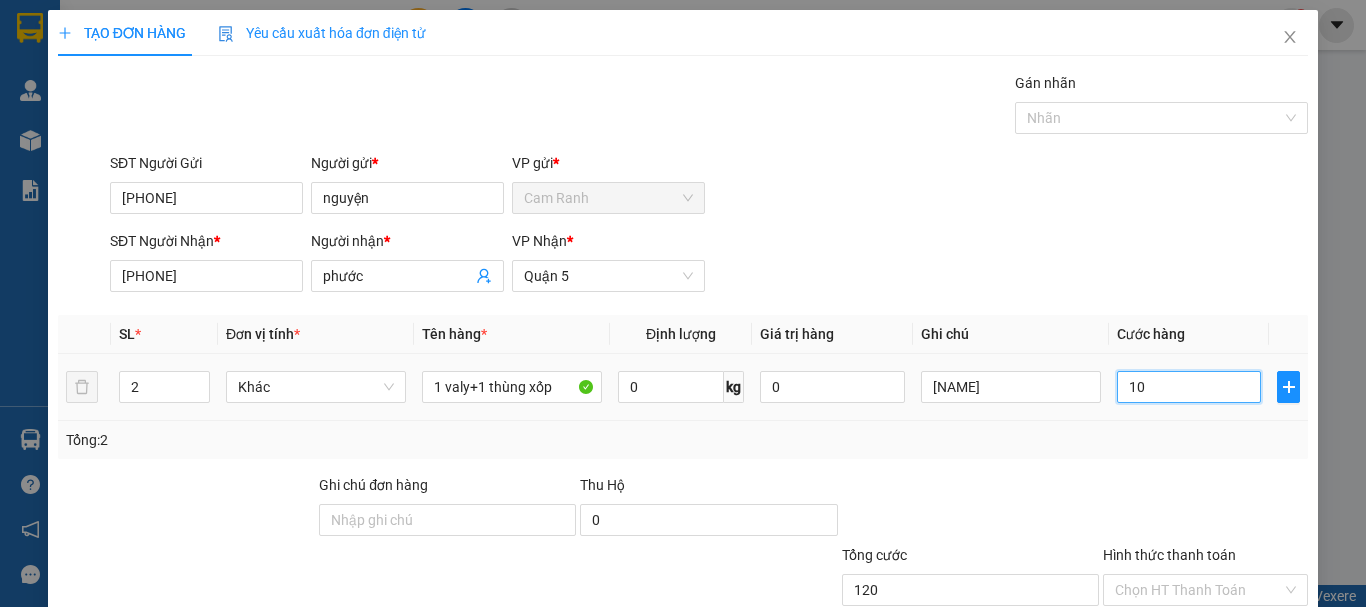 type on "10" 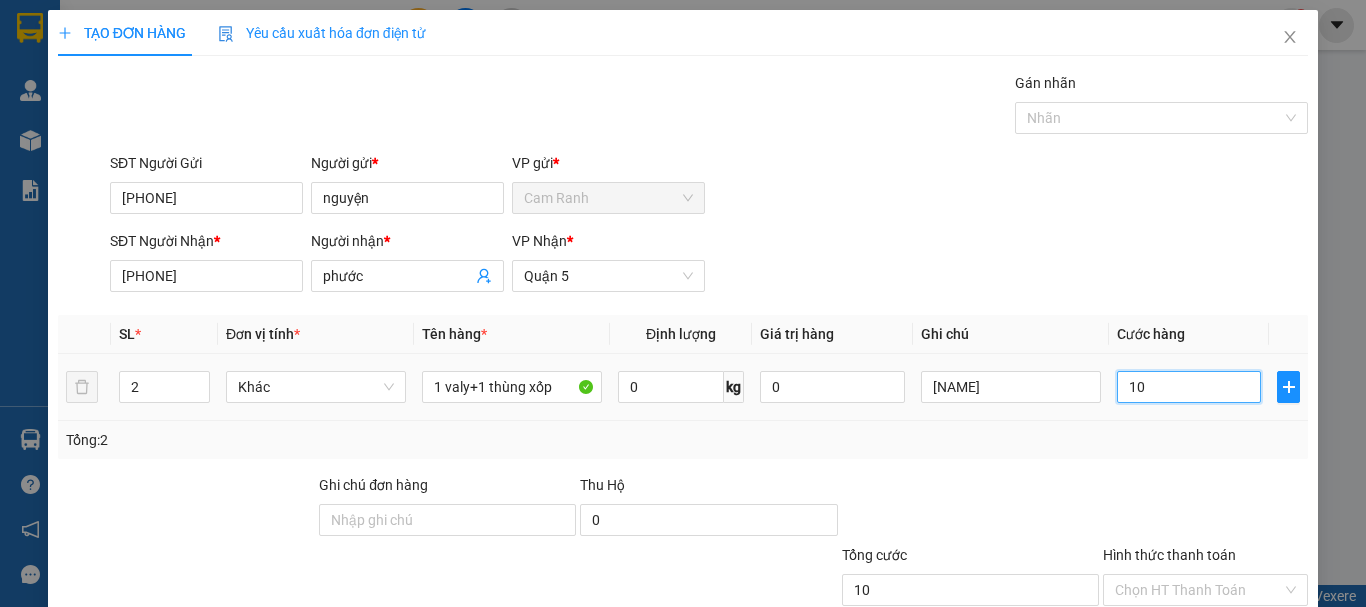 type on "0" 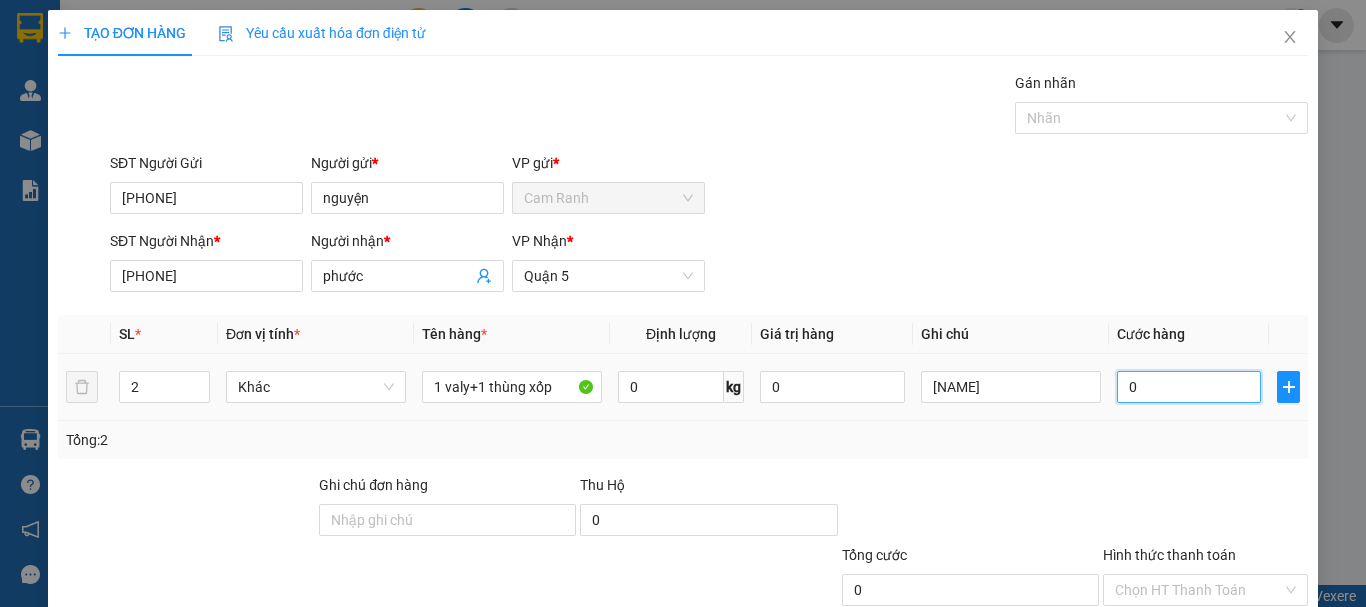 click on "0" at bounding box center [1189, 387] 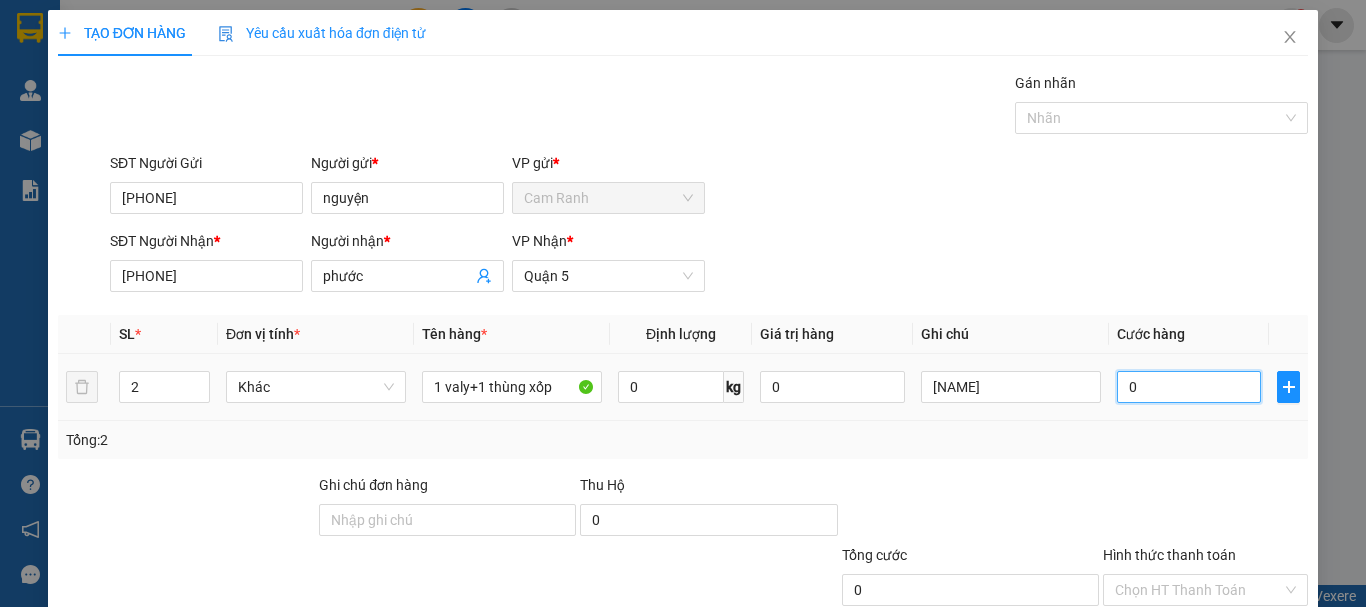 type on "01" 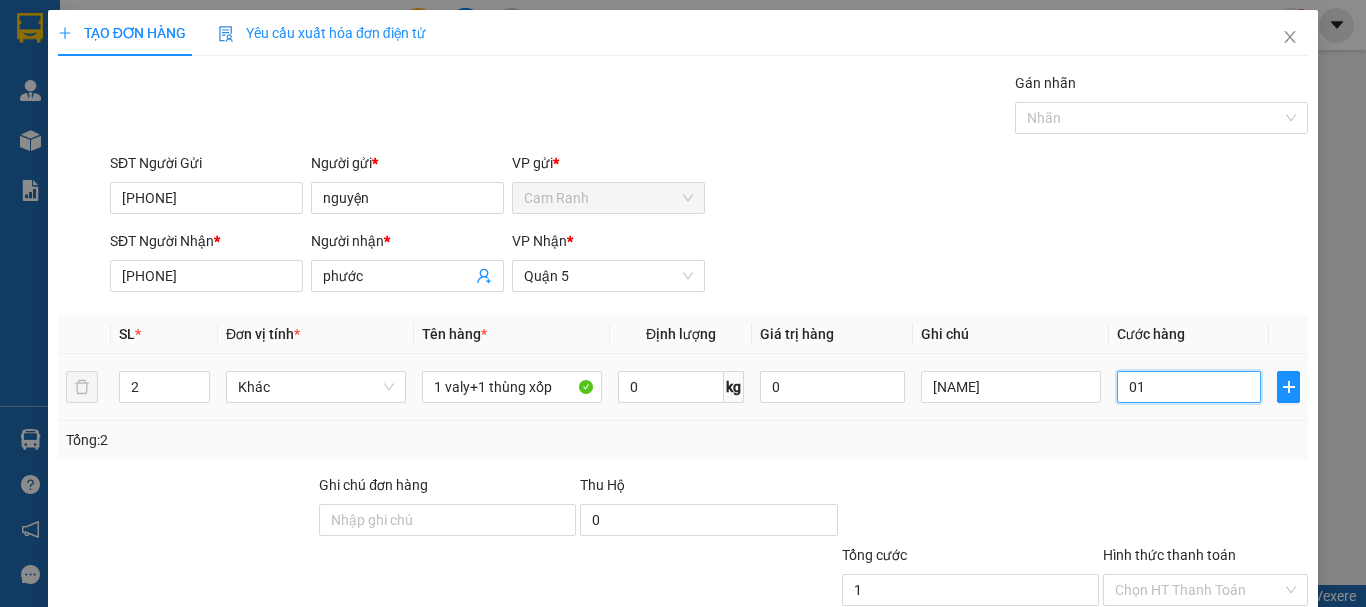 type on "012" 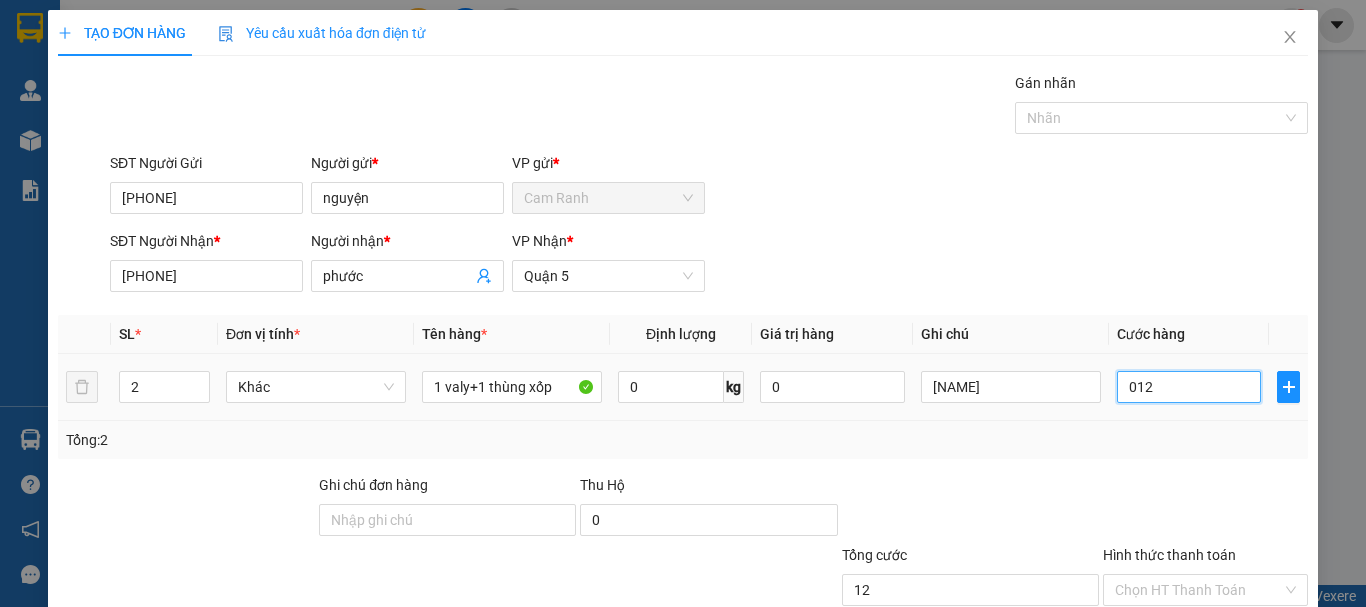 type on "01" 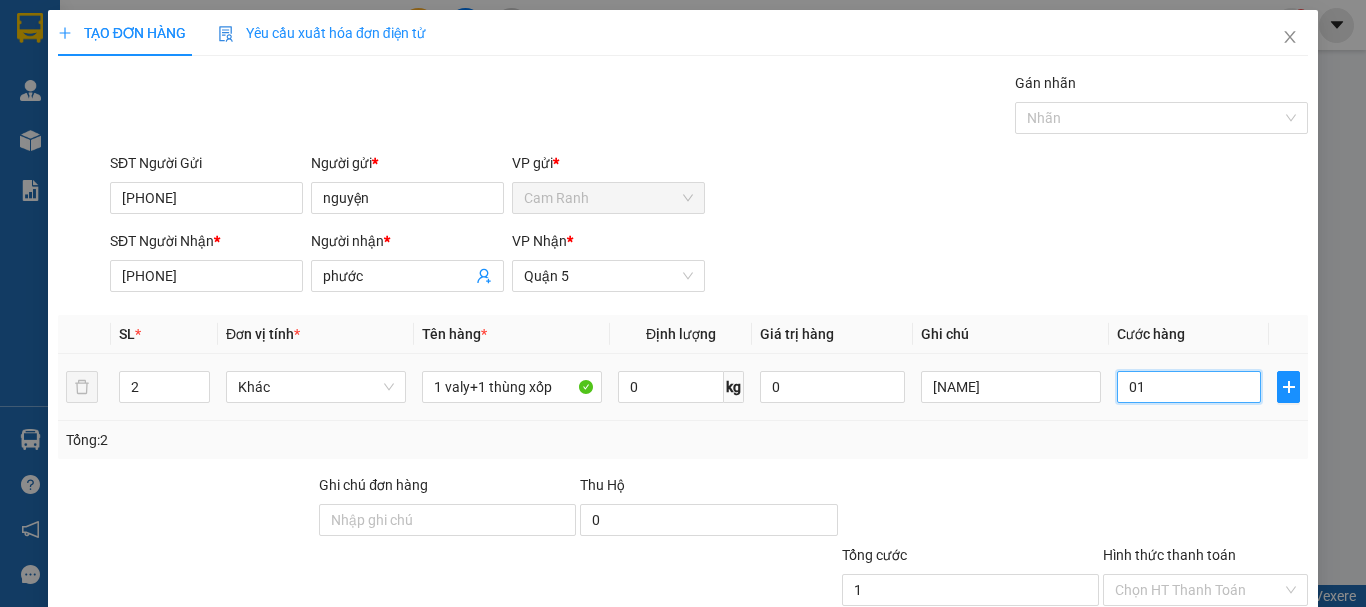 type on "0" 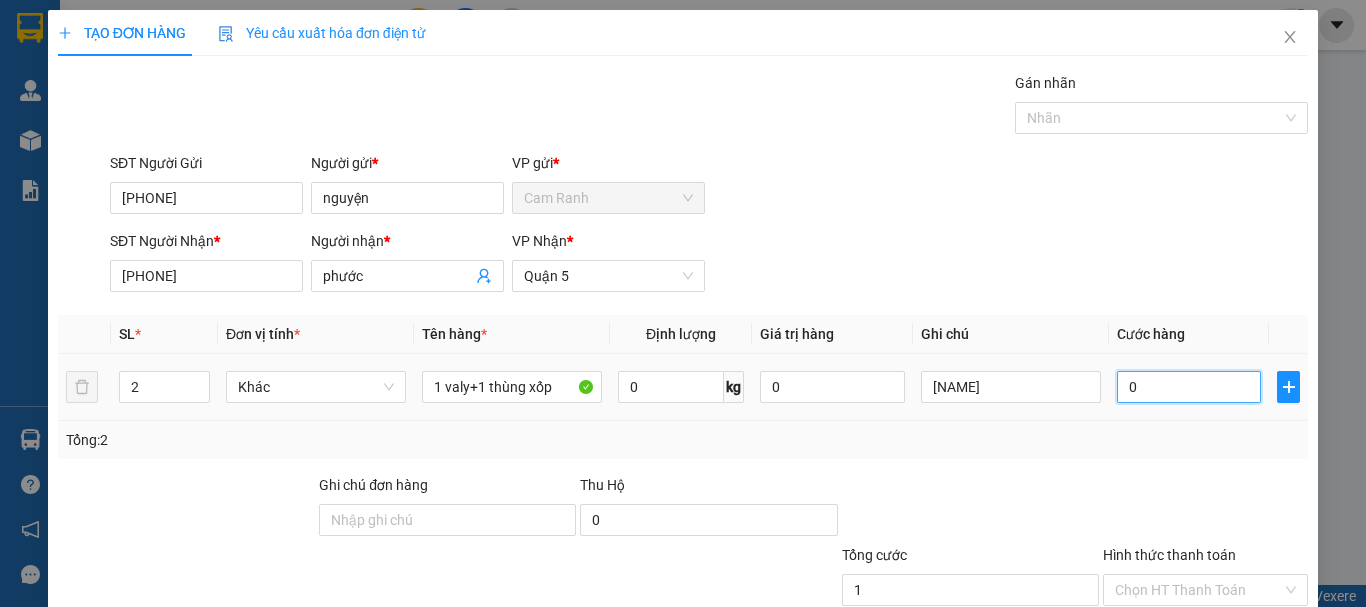 type on "0" 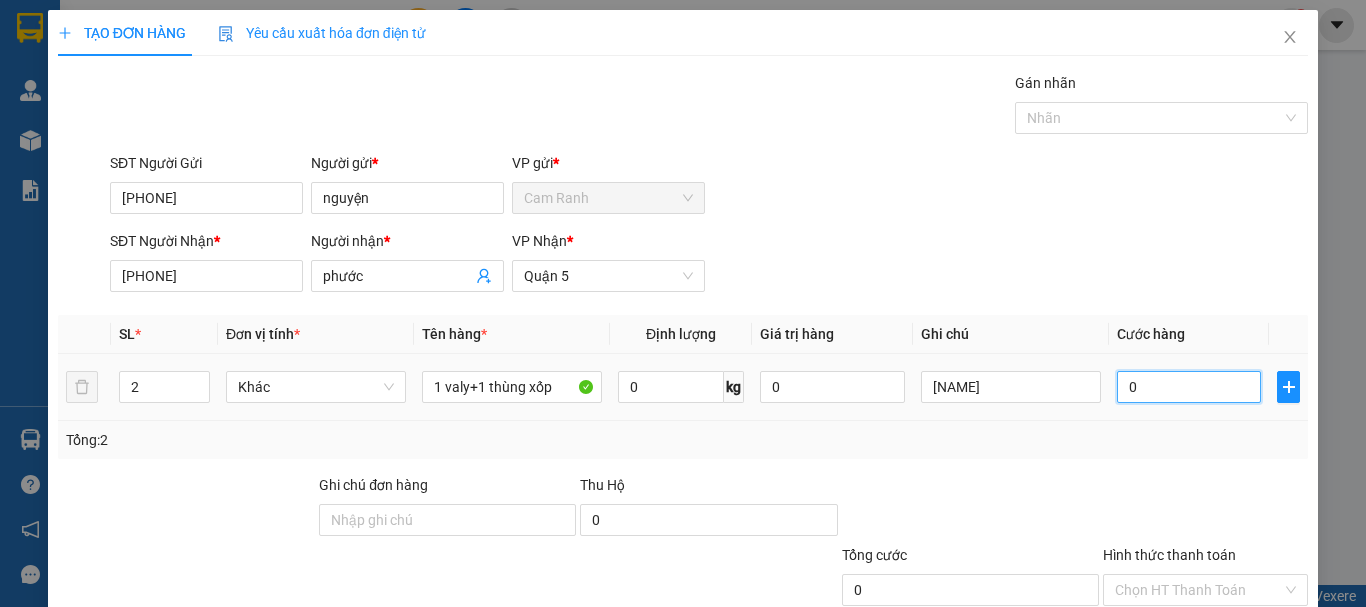 click on "0" at bounding box center (1189, 387) 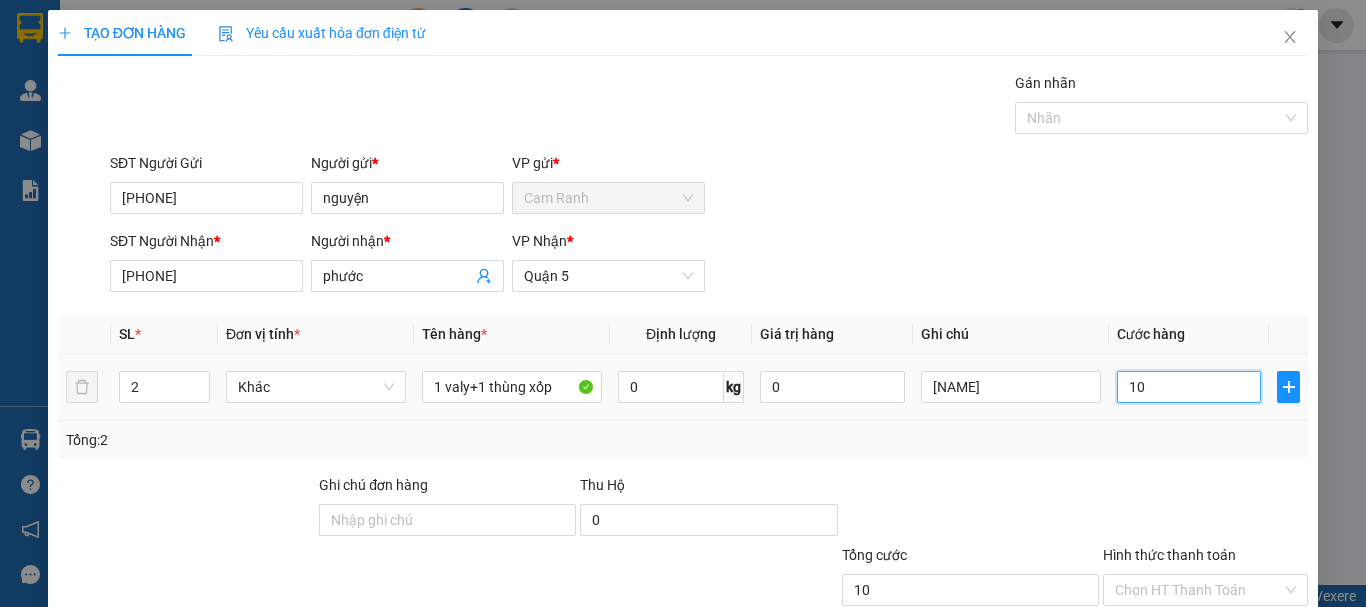 type on "120" 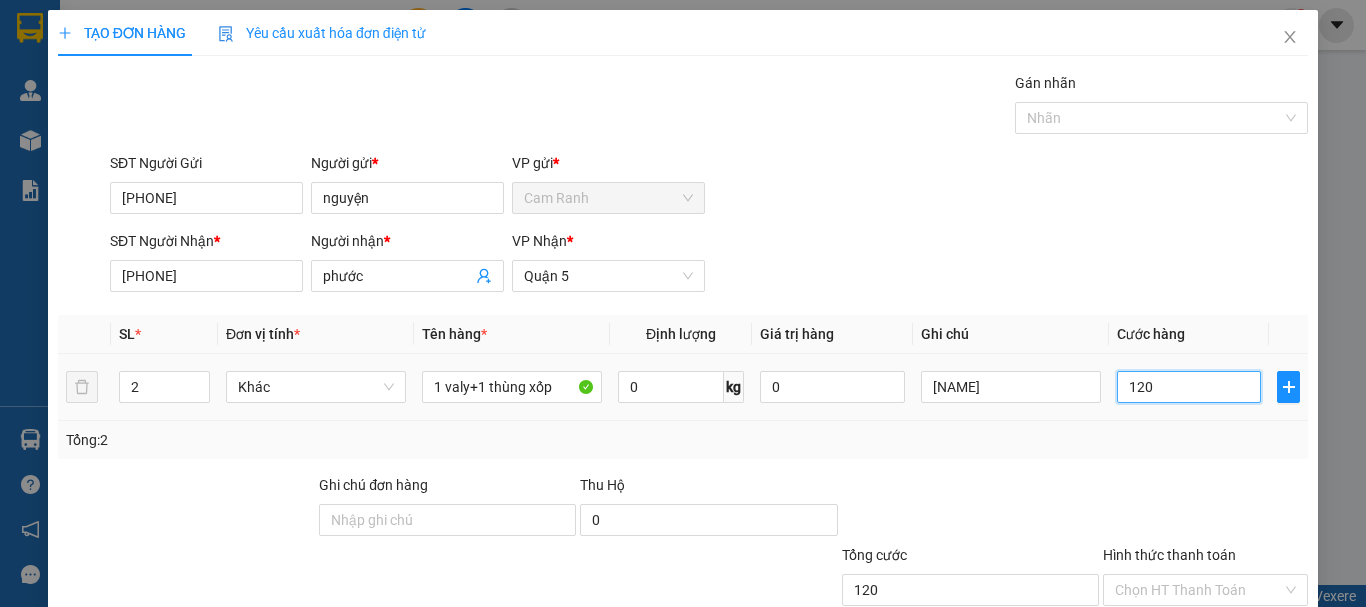 type on "1.200" 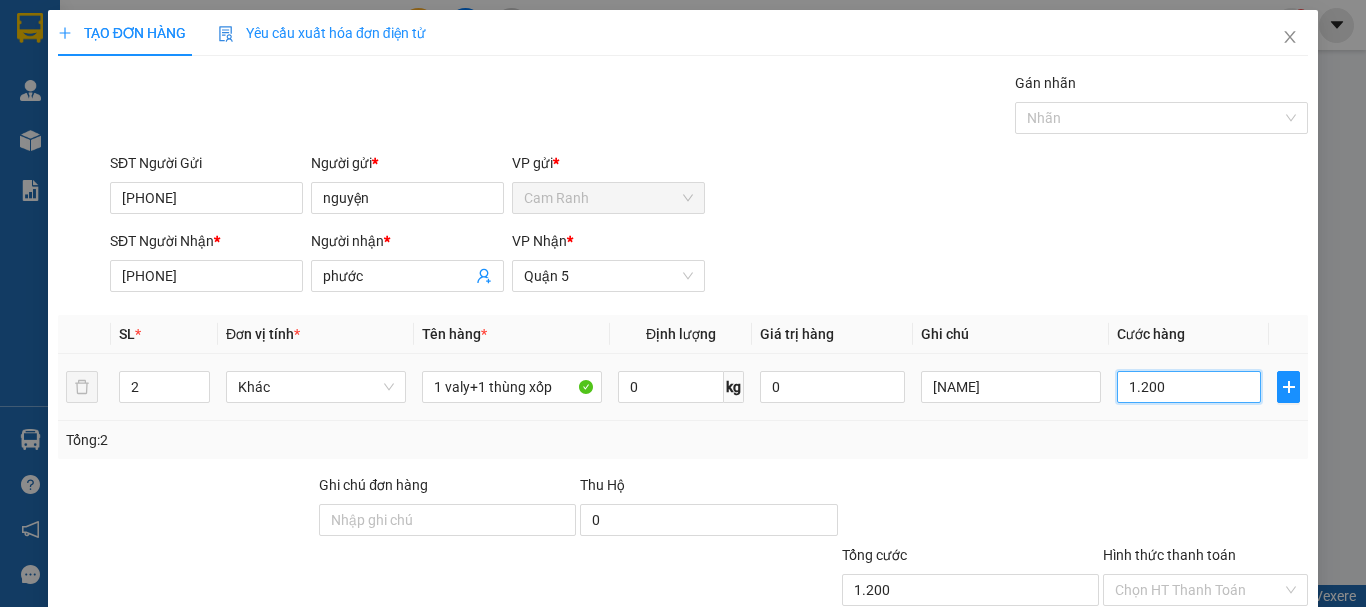 type on "12.000" 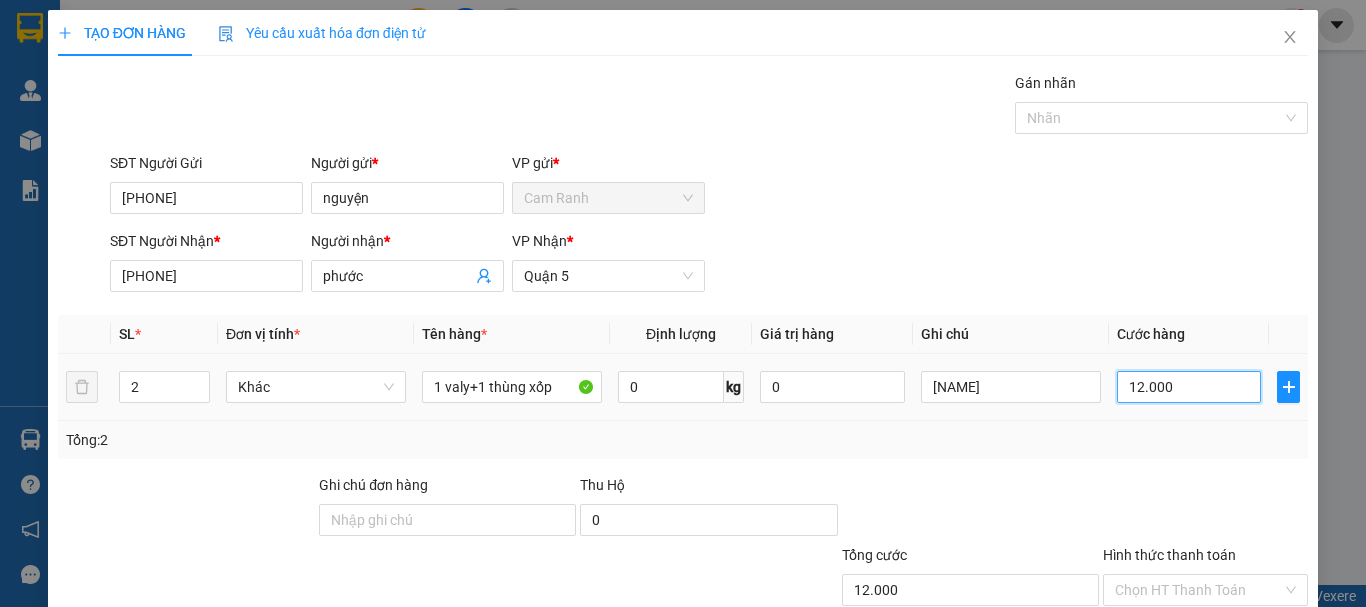 type on "120.000" 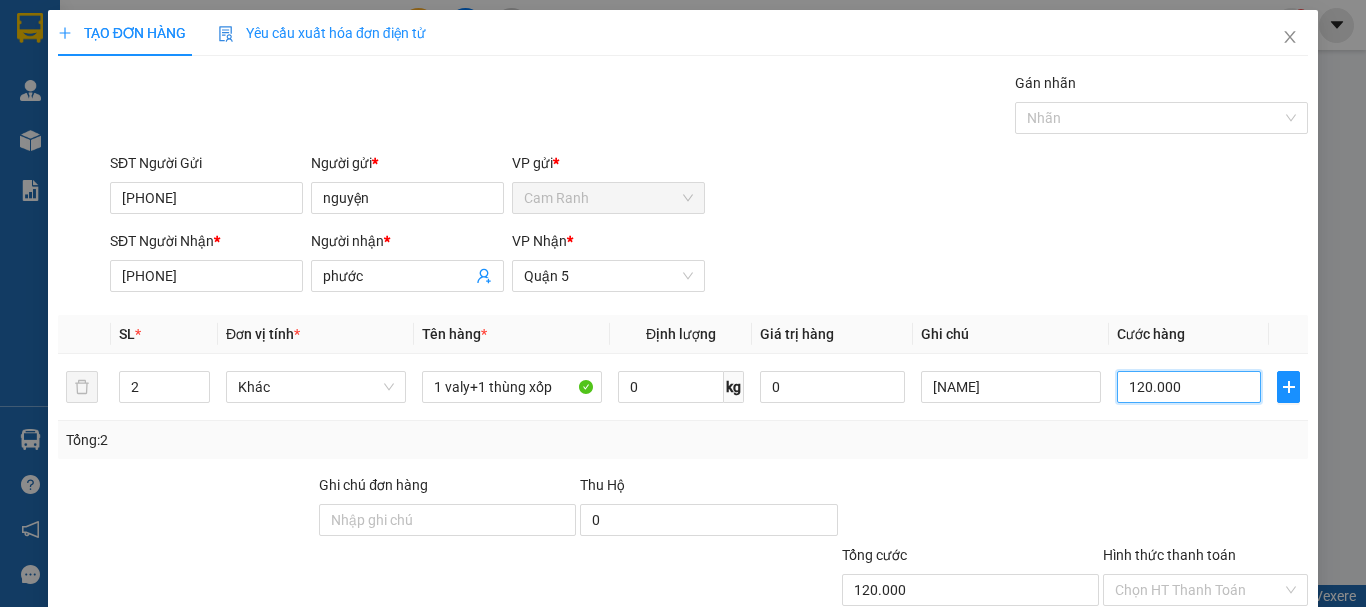 scroll, scrollTop: 133, scrollLeft: 0, axis: vertical 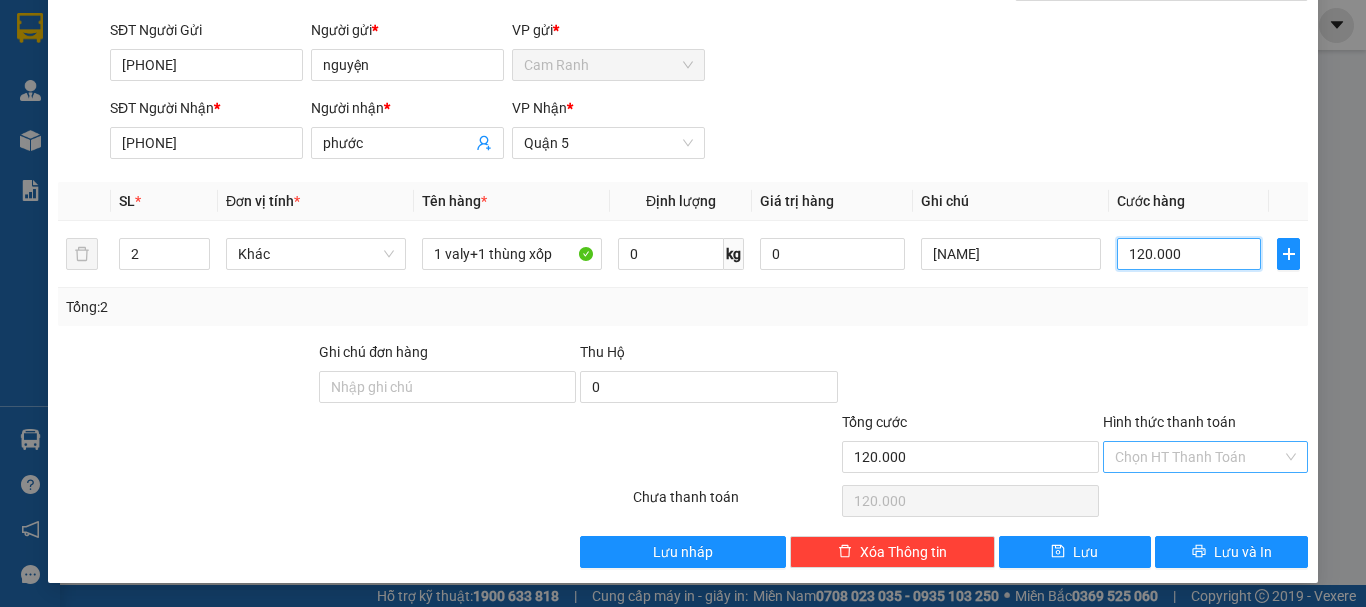 type on "120.000" 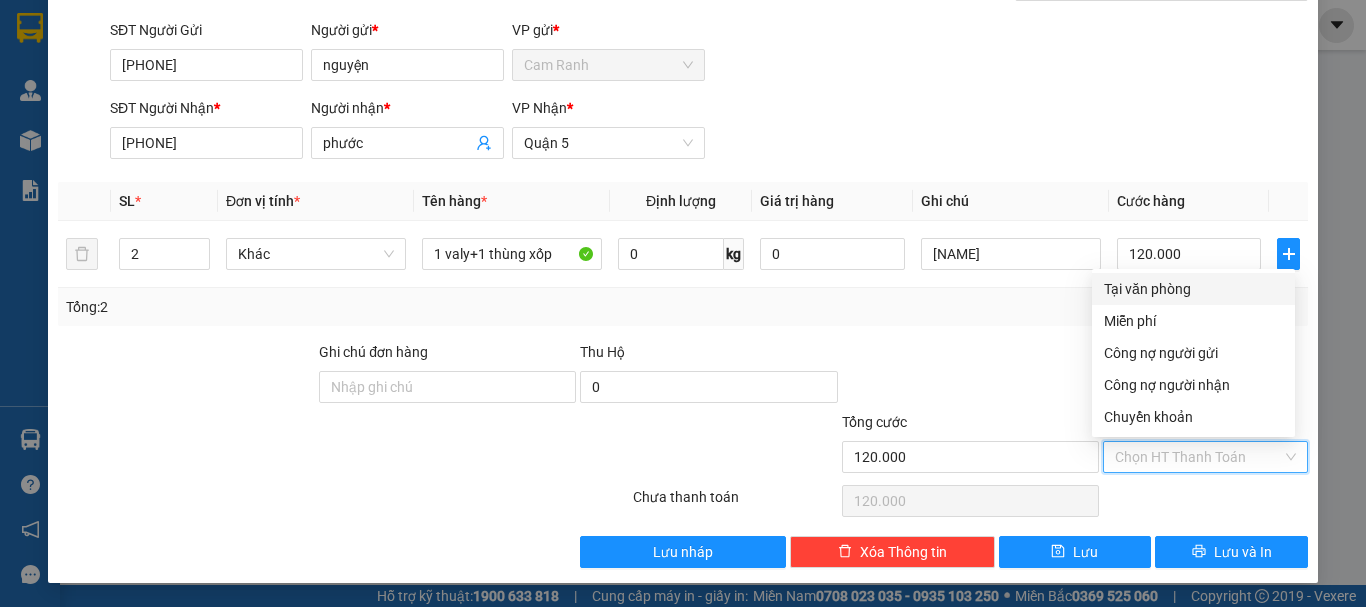 click on "Hình thức thanh toán" at bounding box center (1198, 457) 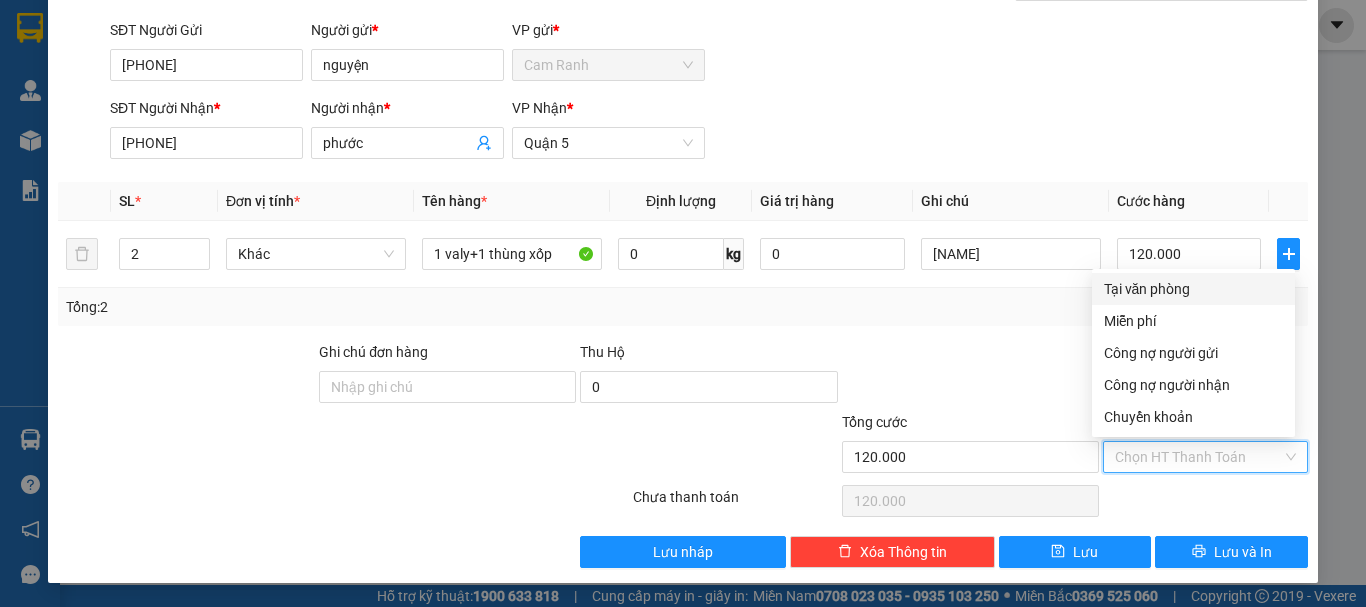 click on "Tại văn phòng" at bounding box center [1193, 289] 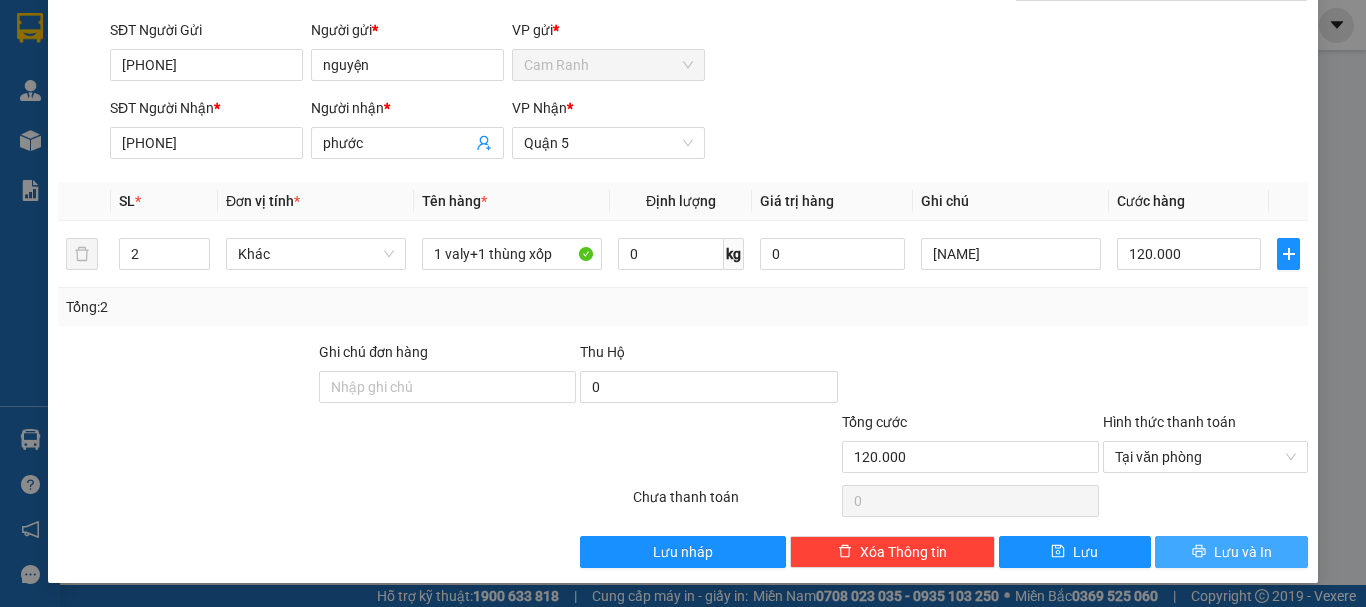 click on "Lưu và In" at bounding box center [1243, 552] 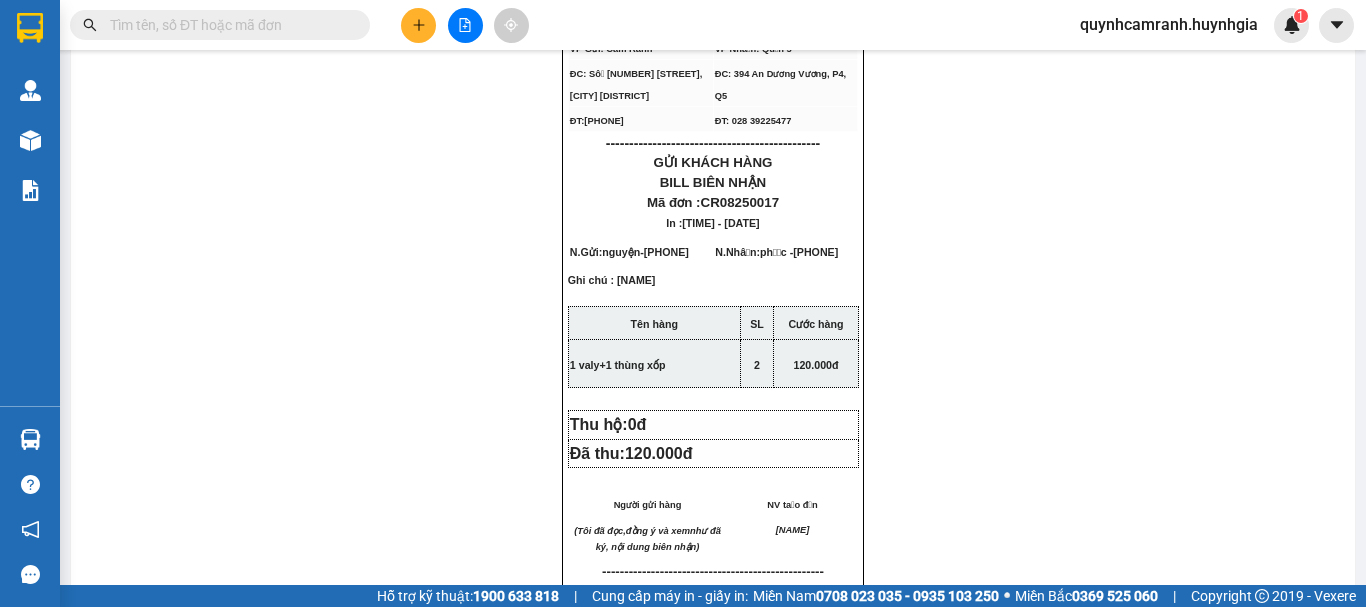 scroll, scrollTop: 0, scrollLeft: 0, axis: both 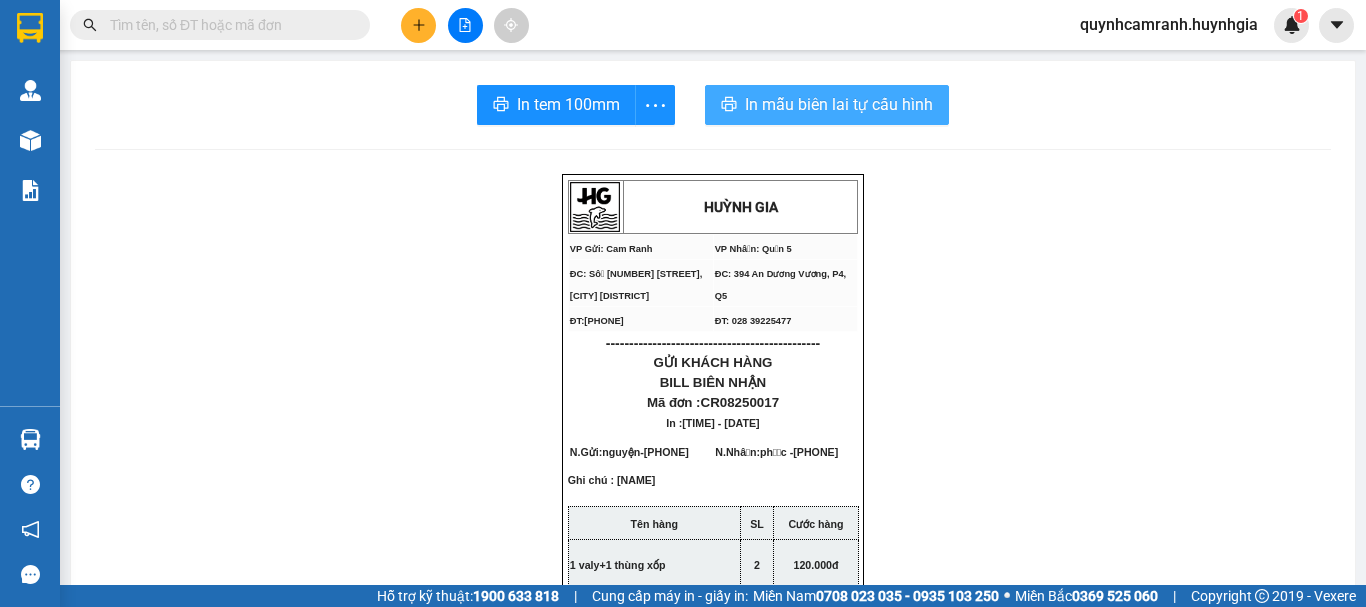 click on "In mẫu biên lai tự cấu hình" at bounding box center (839, 104) 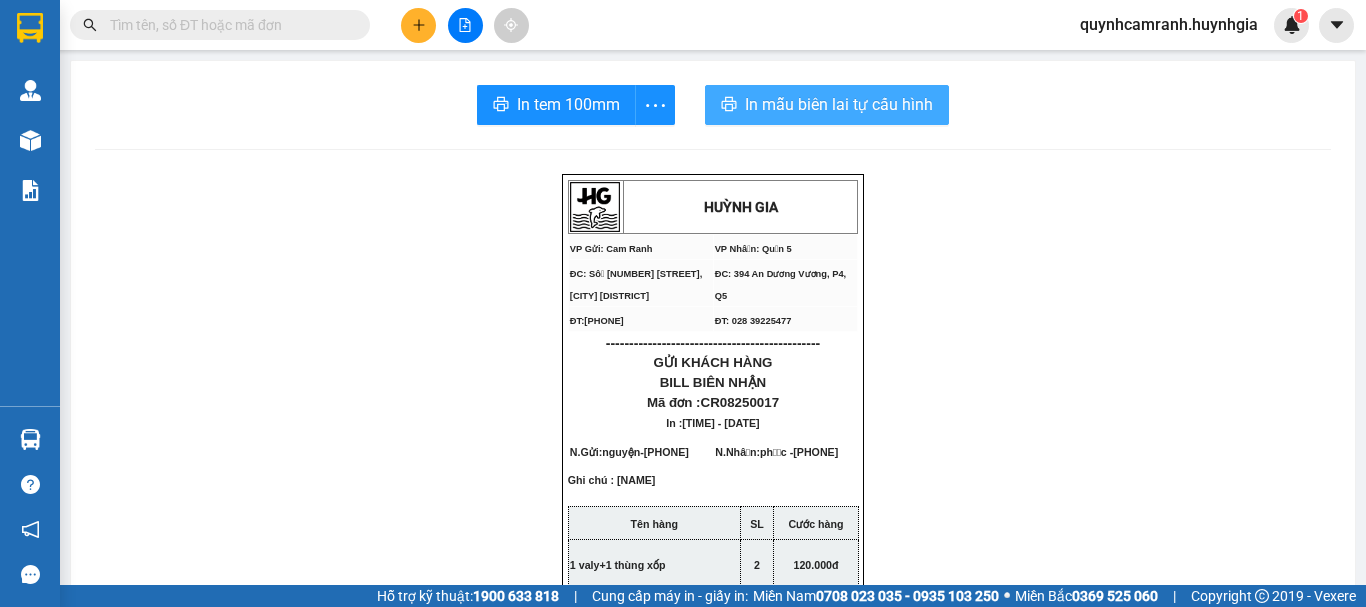scroll, scrollTop: 0, scrollLeft: 0, axis: both 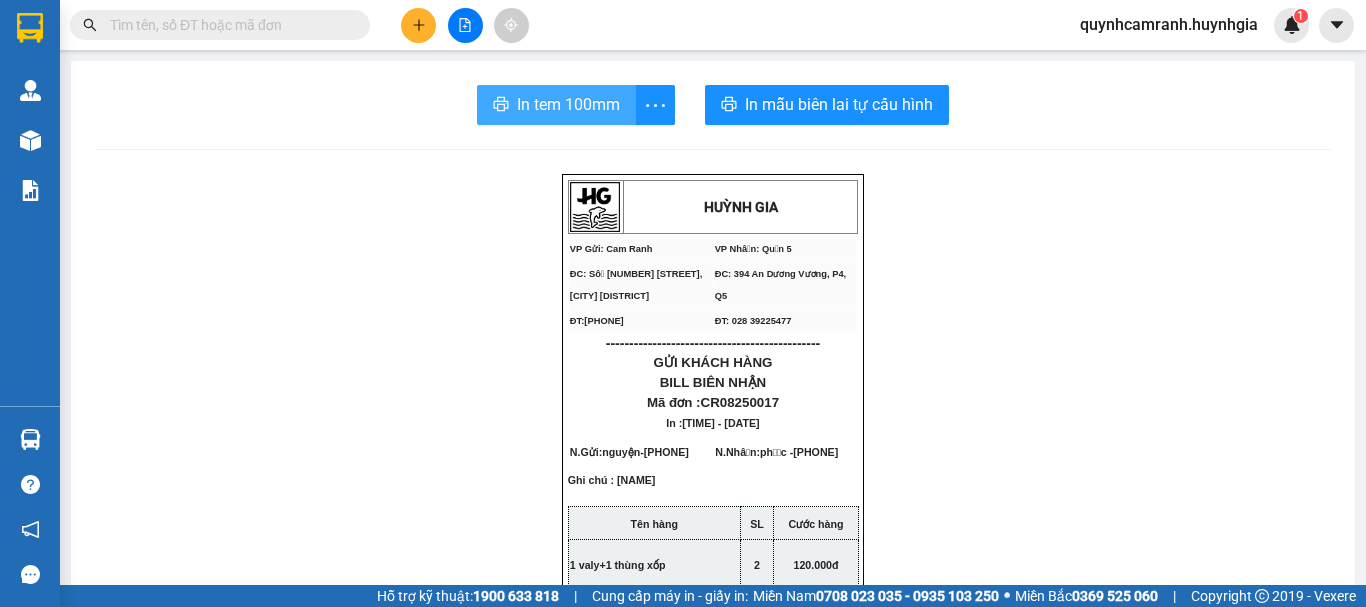 click on "In tem 100mm" at bounding box center (568, 104) 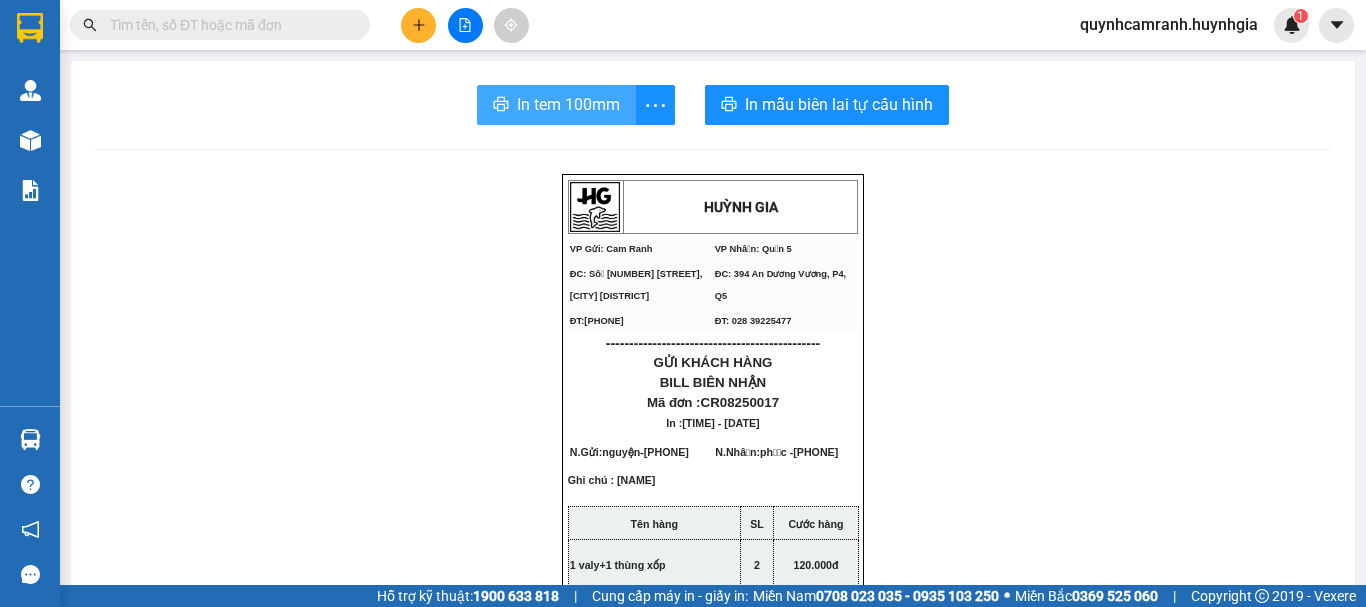 scroll, scrollTop: 0, scrollLeft: 0, axis: both 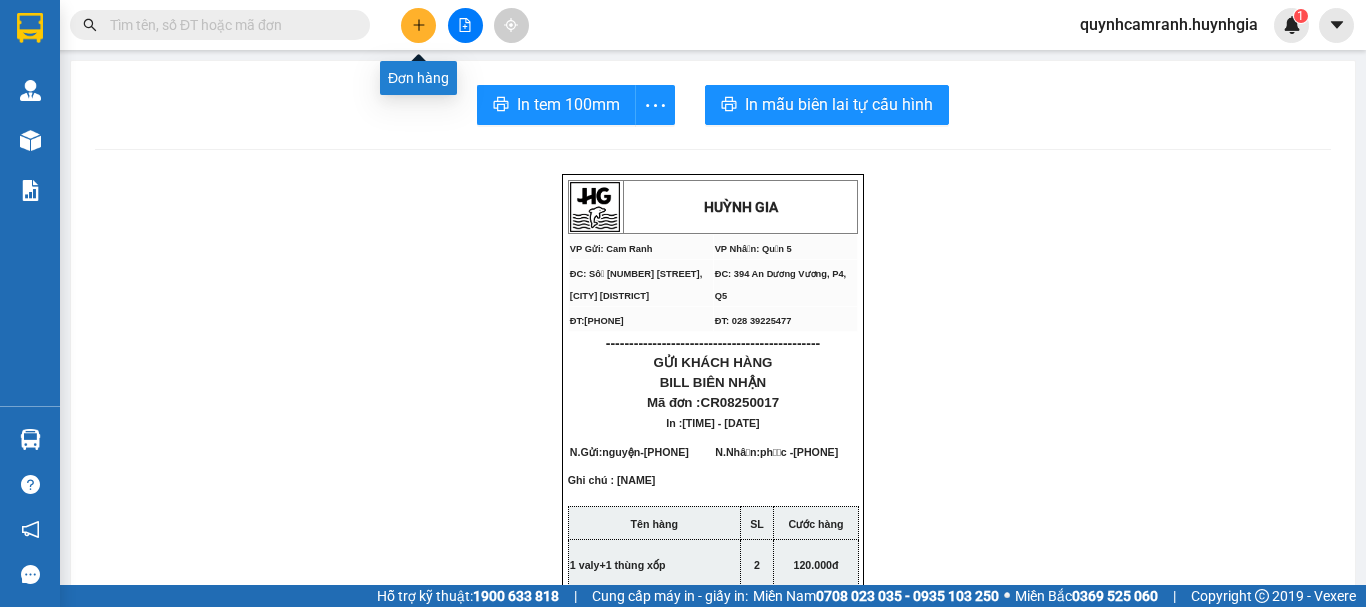 click 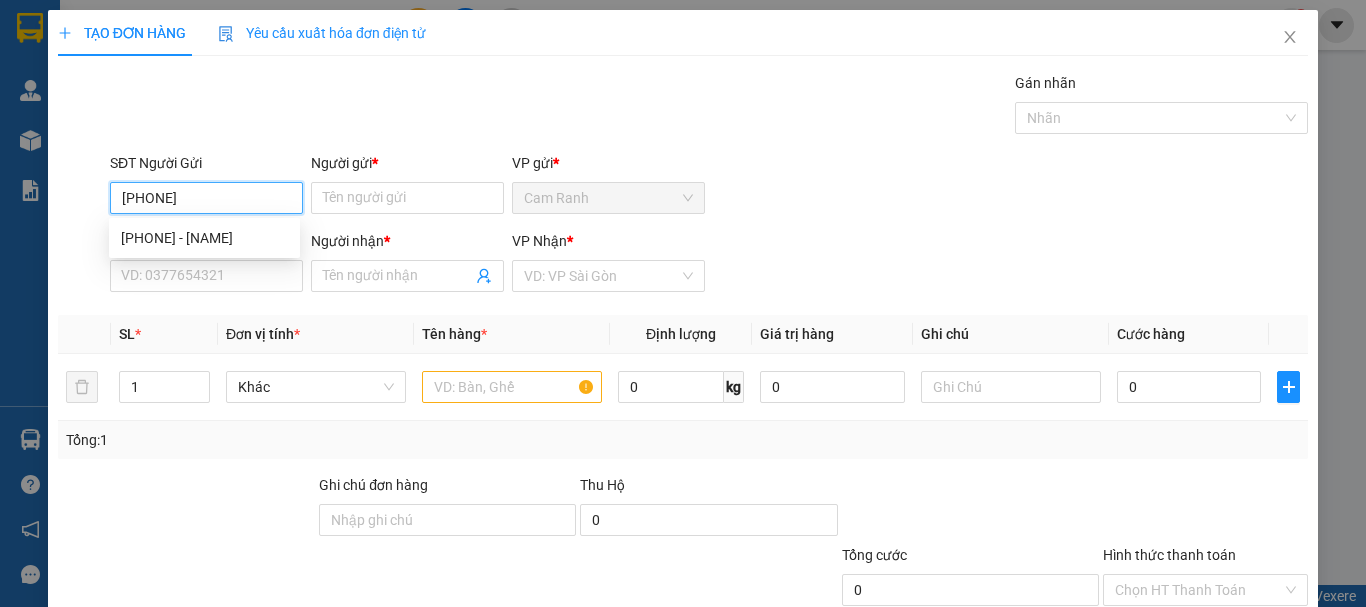 type on "[PHONE]" 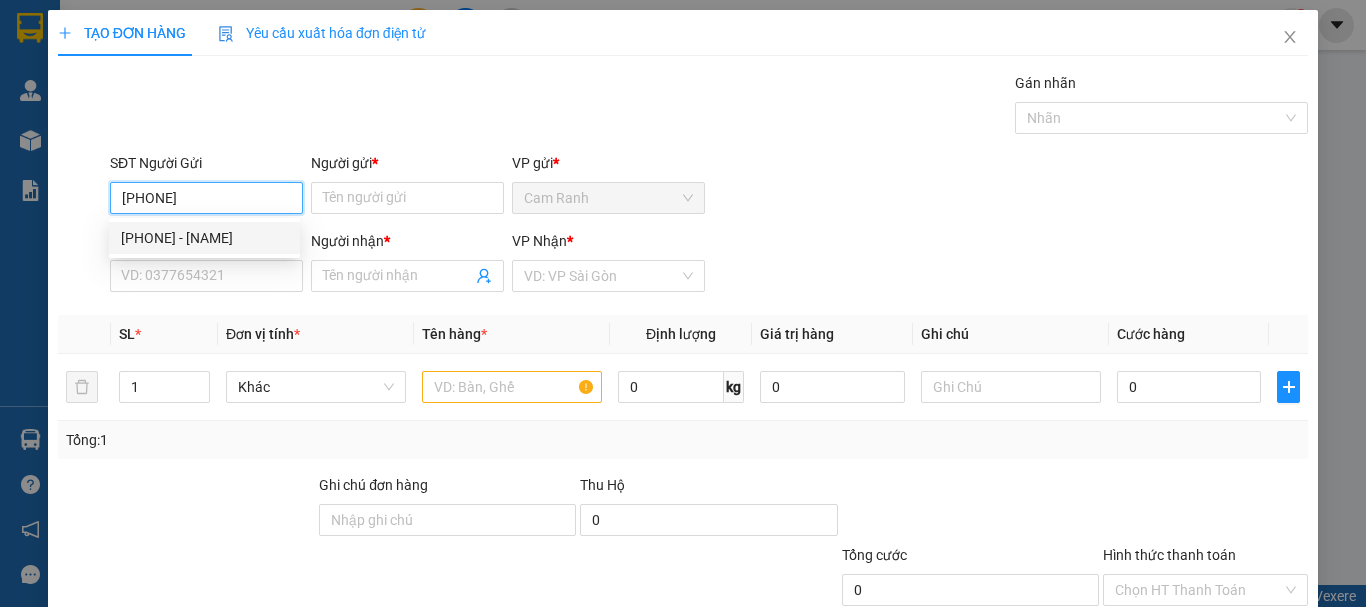 click on "[PHONE] - [NAME]" at bounding box center (204, 238) 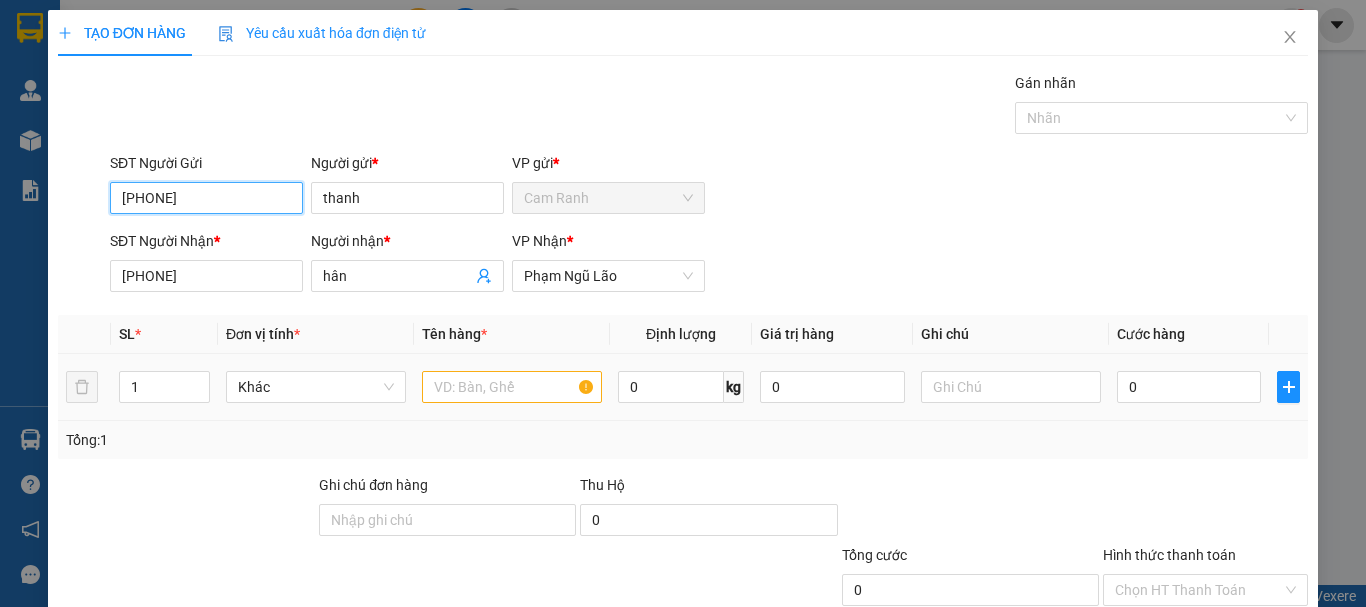 type on "[PHONE]" 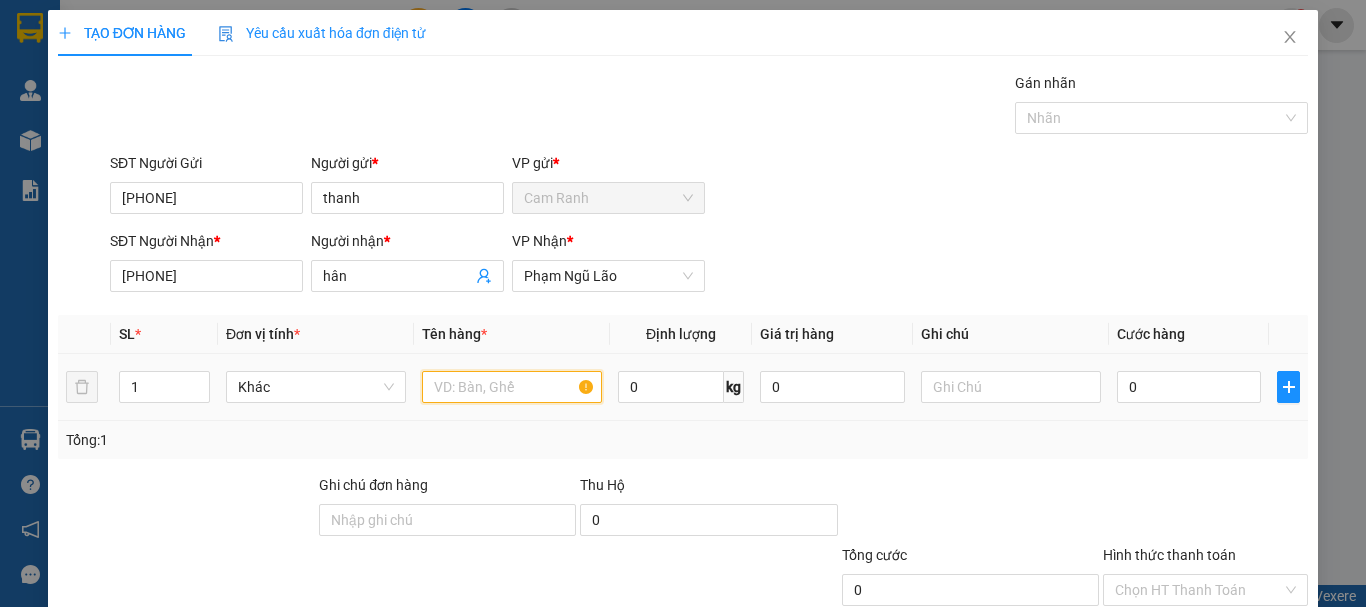 click at bounding box center (512, 387) 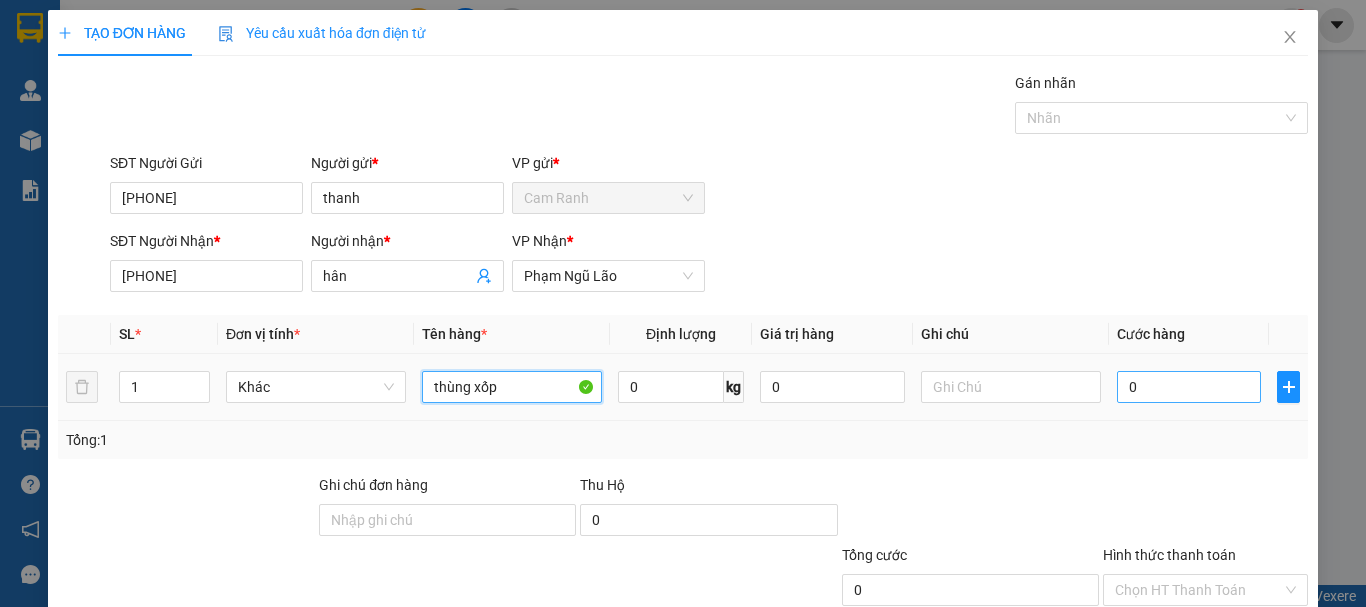 type on "thùng xốp" 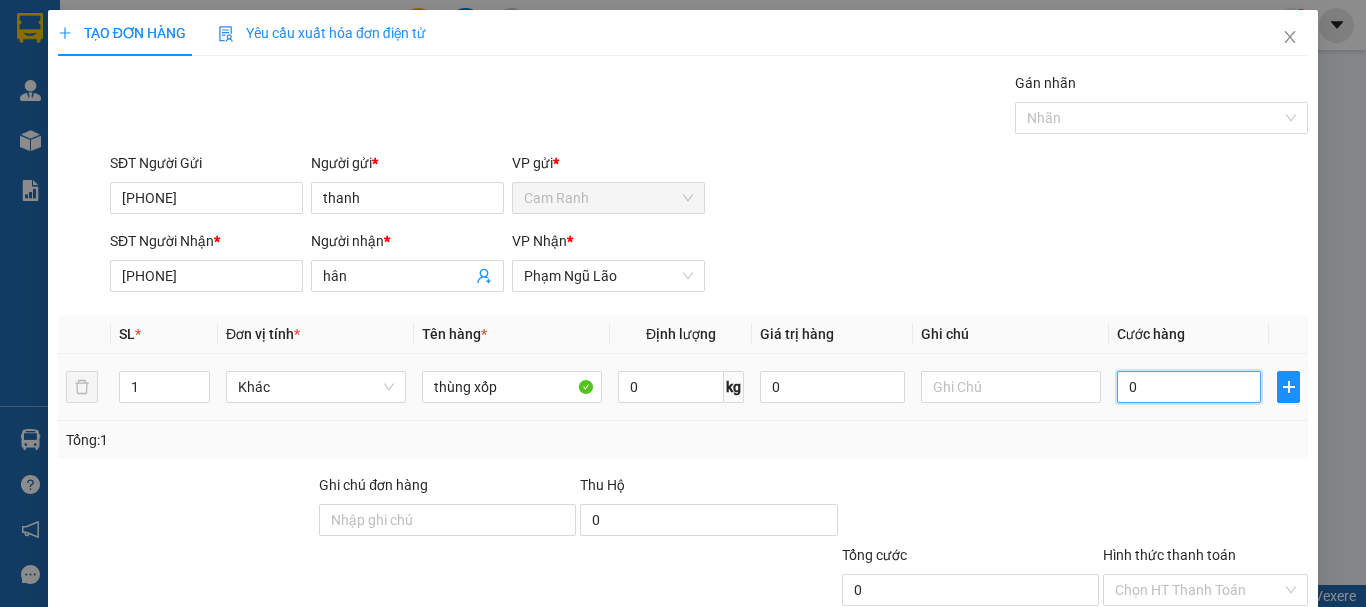 click on "0" at bounding box center [1189, 387] 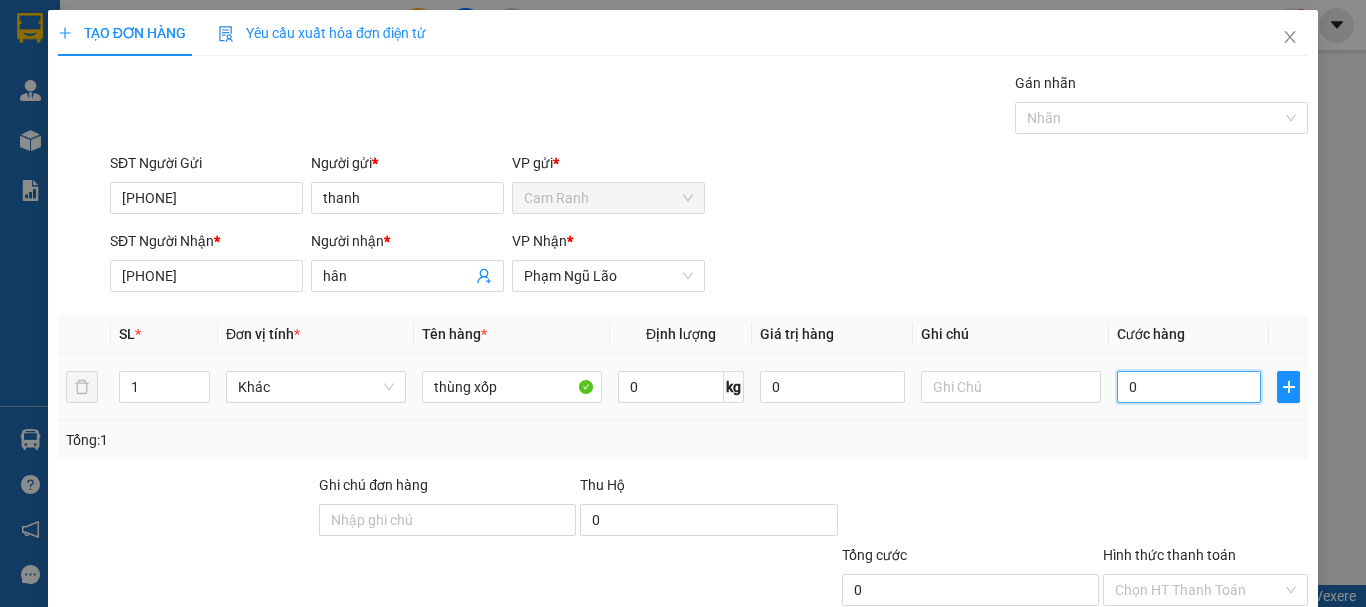 click on "0" at bounding box center [1189, 387] 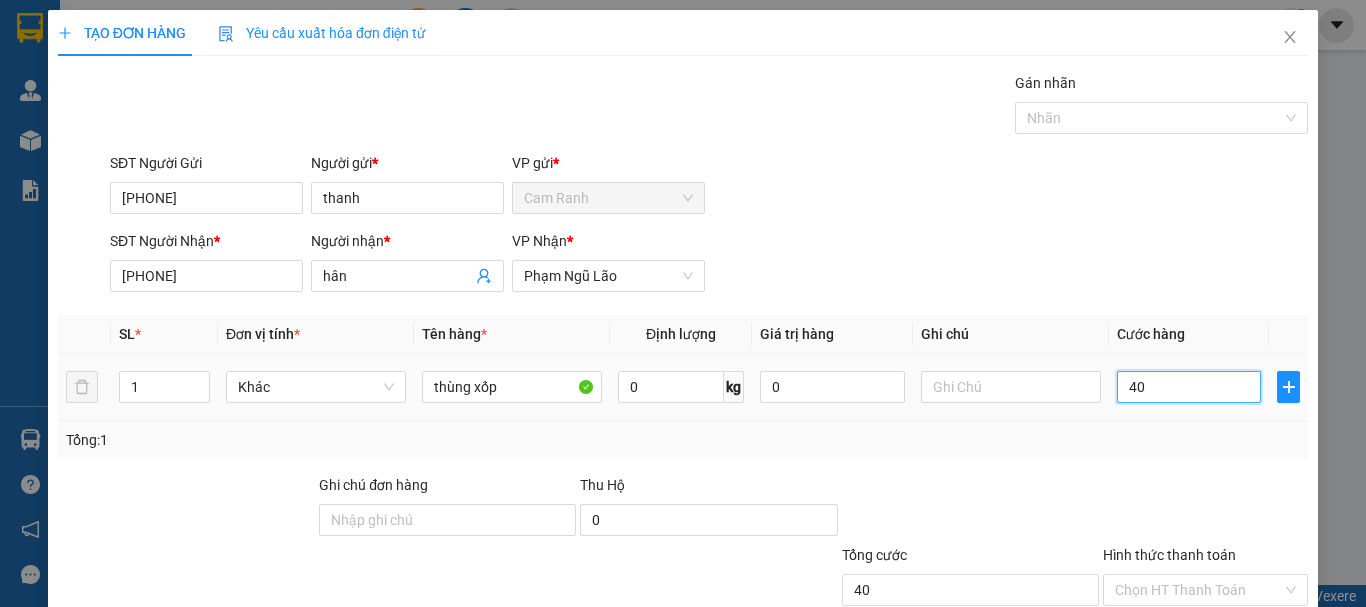 type on "400" 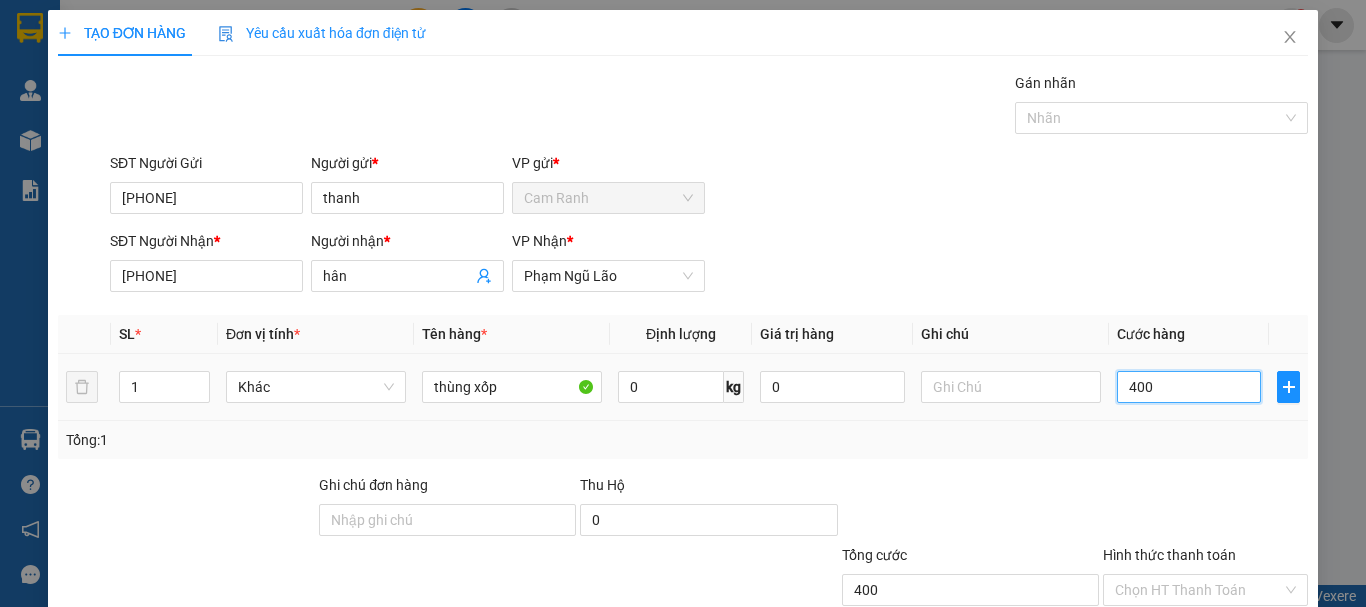 type on "4.000" 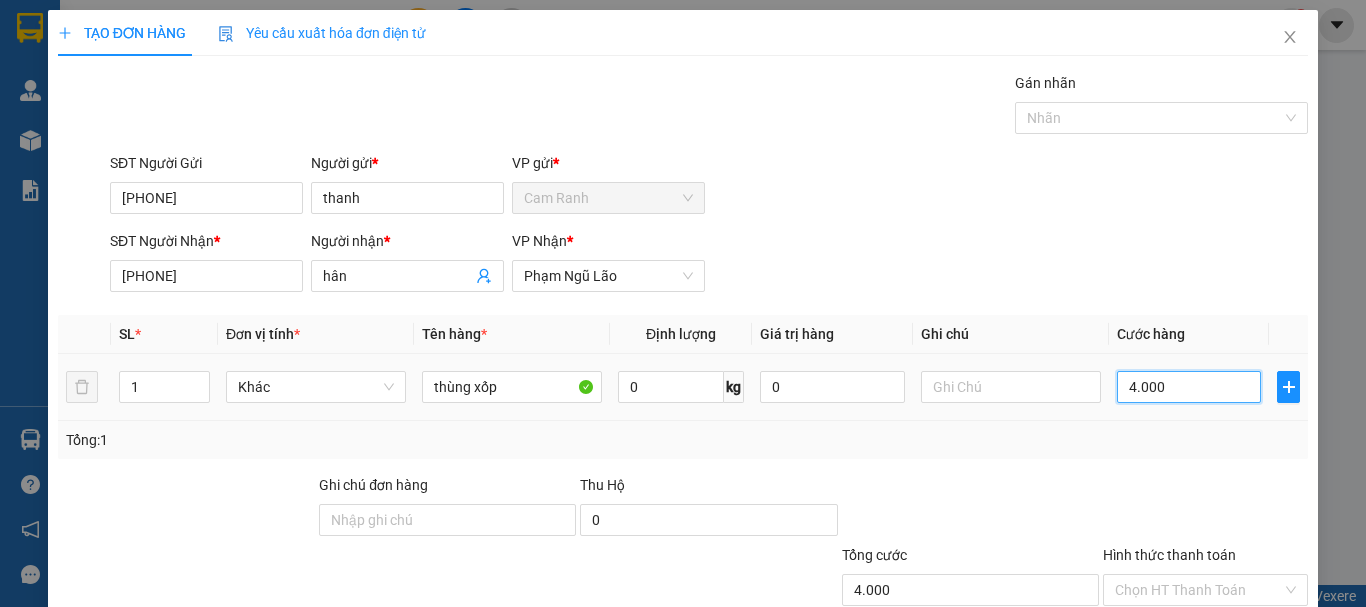 type on "40.000" 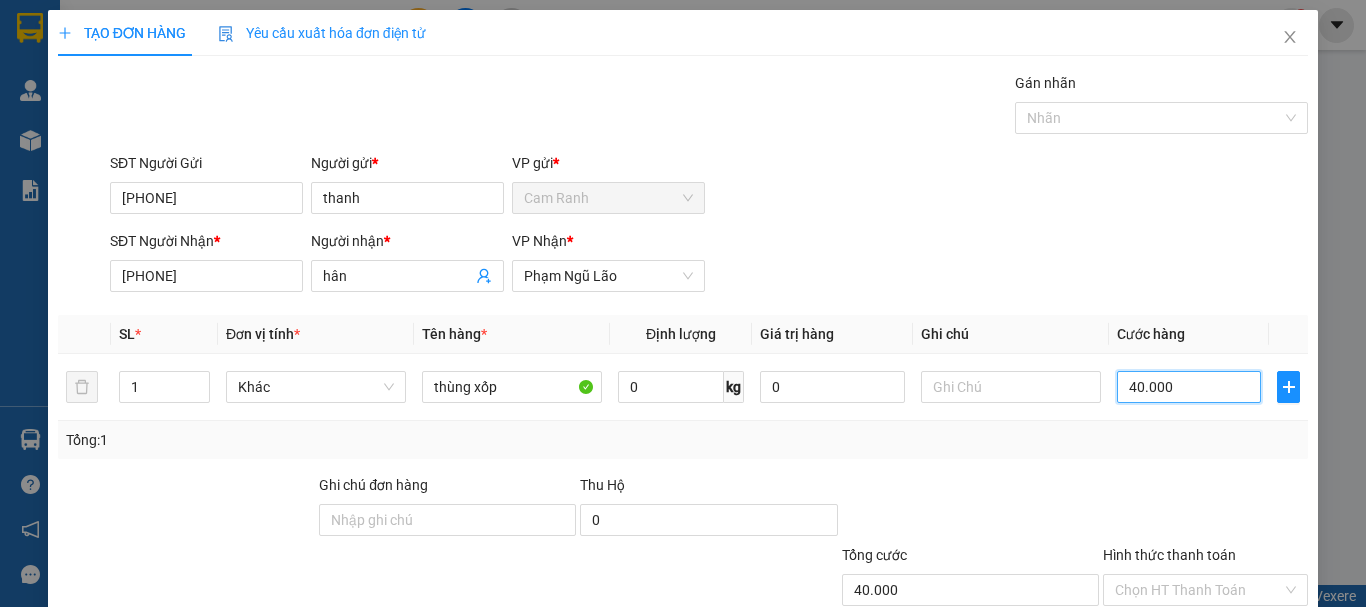 scroll, scrollTop: 133, scrollLeft: 0, axis: vertical 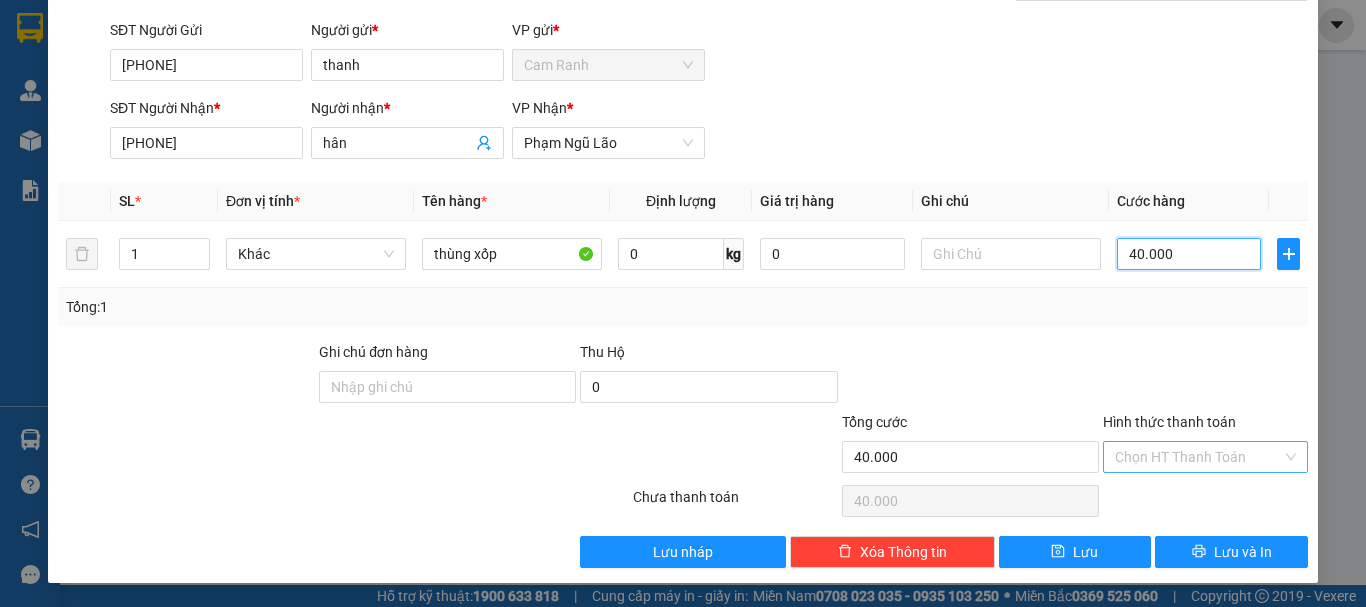 type on "40.000" 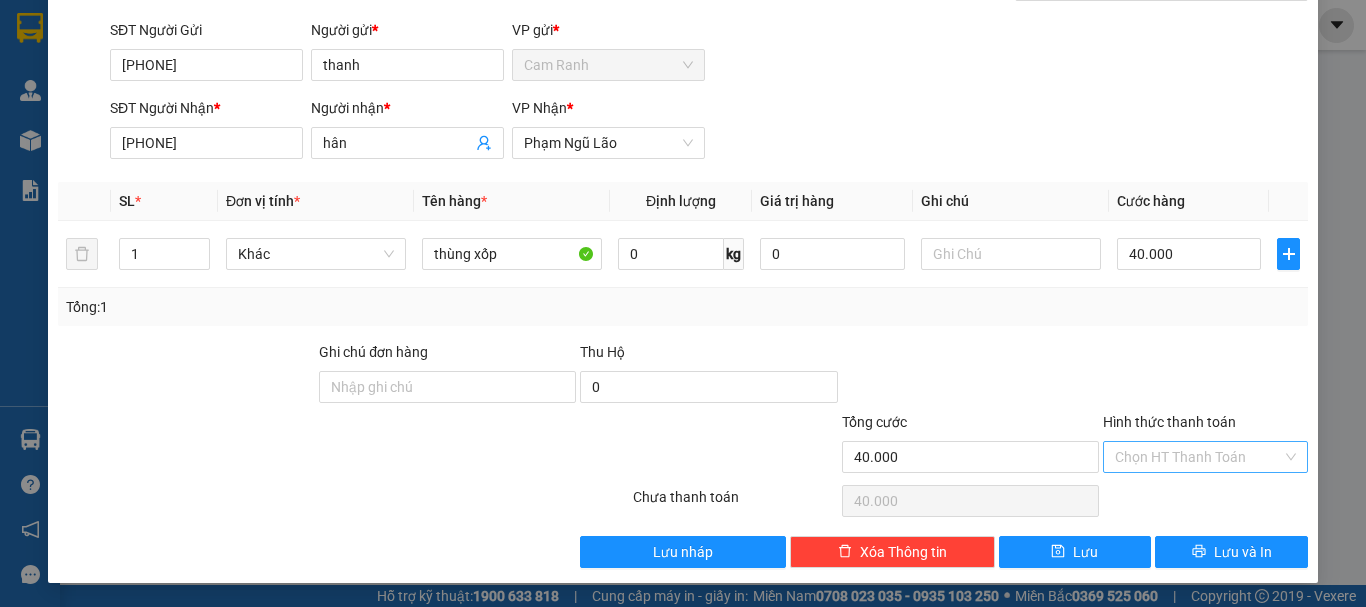 click on "Hình thức thanh toán" at bounding box center [1198, 457] 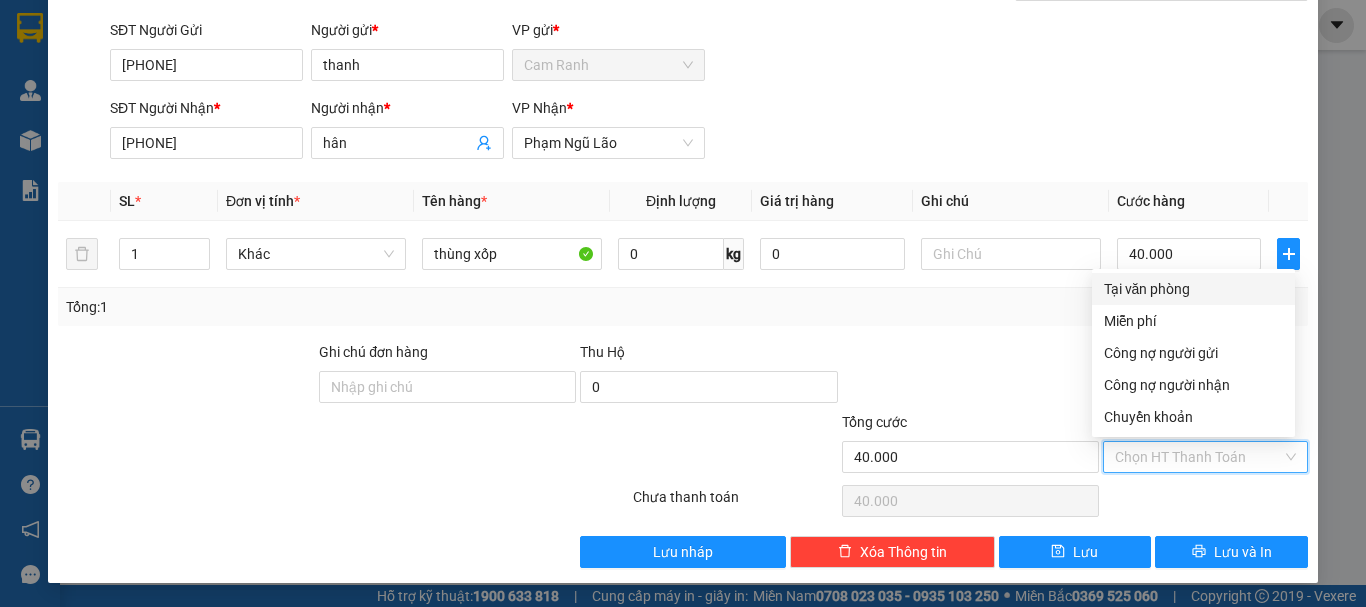 click on "Tại văn phòng" at bounding box center (1193, 289) 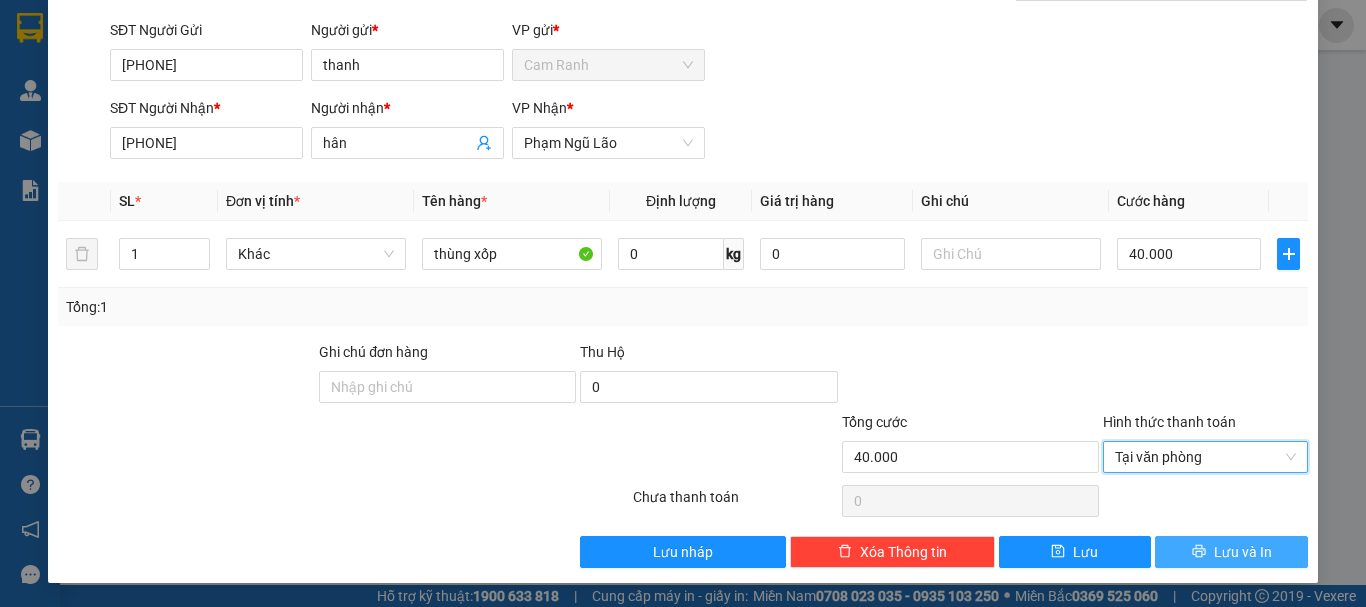 click on "Lưu và In" at bounding box center (1243, 552) 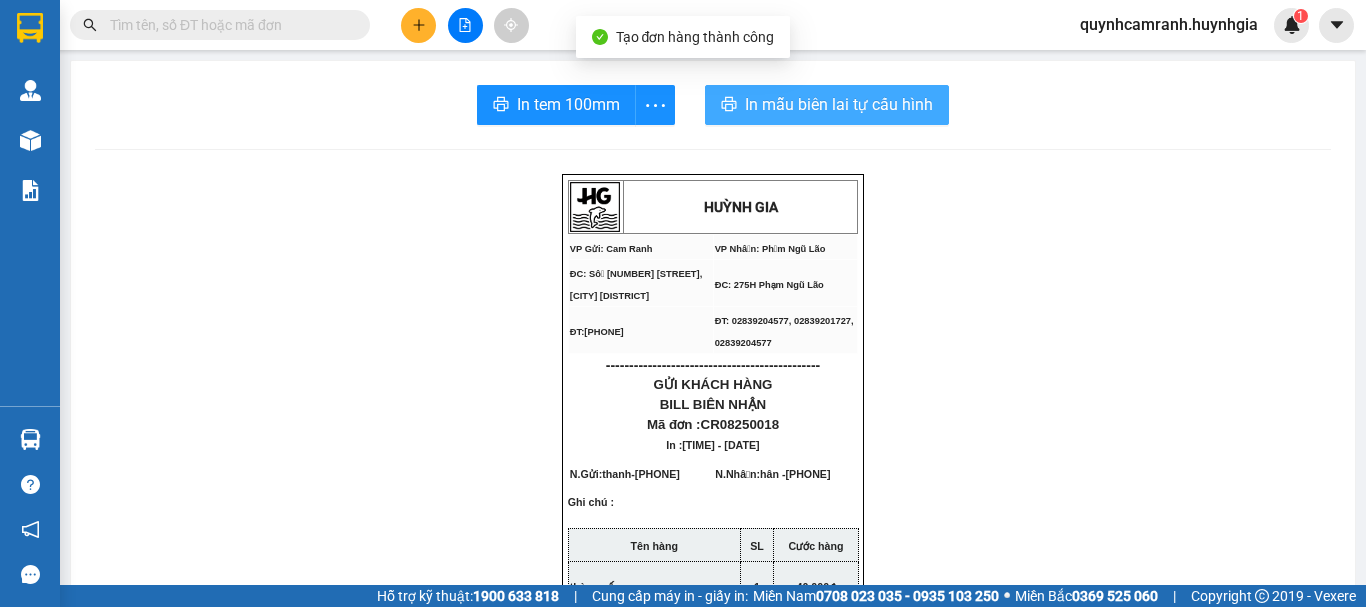 click on "In mẫu biên lai tự cấu hình" at bounding box center (839, 104) 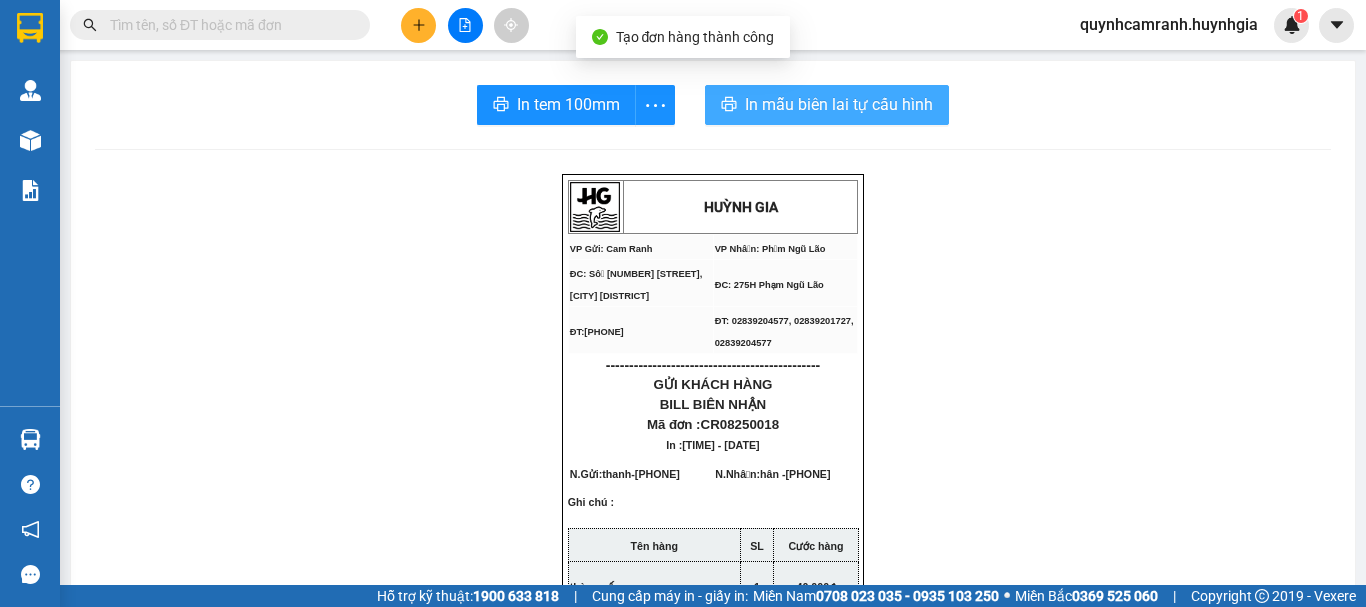 scroll, scrollTop: 0, scrollLeft: 0, axis: both 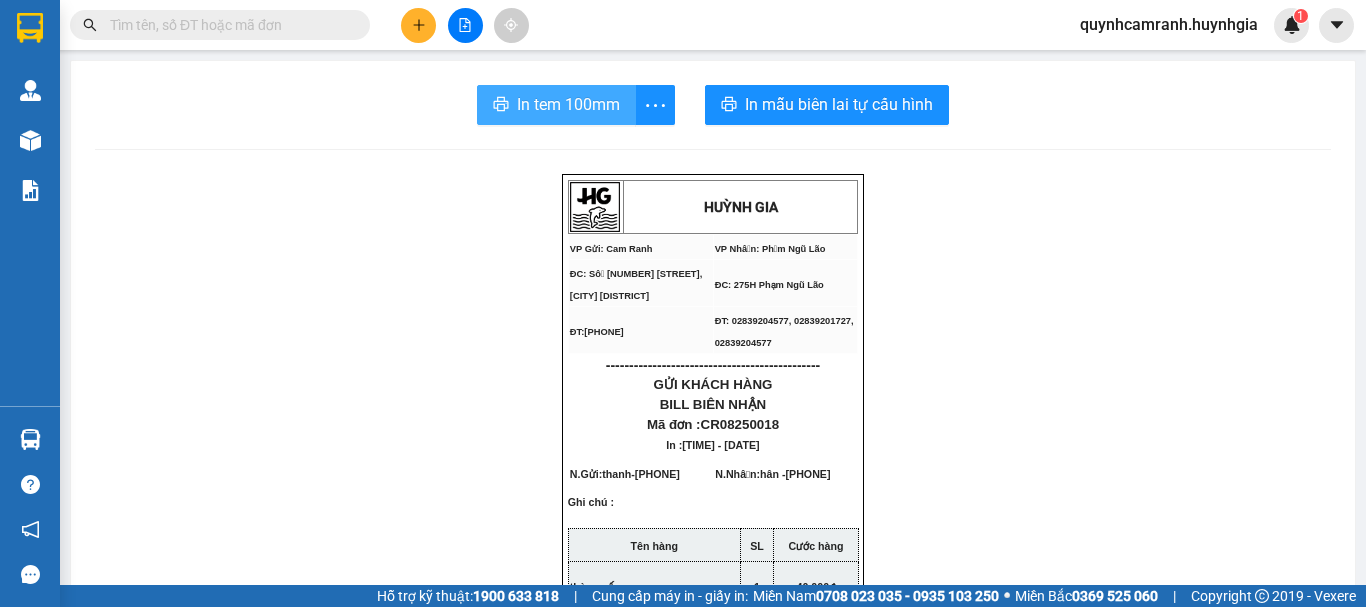 click on "In tem 100mm" at bounding box center (568, 104) 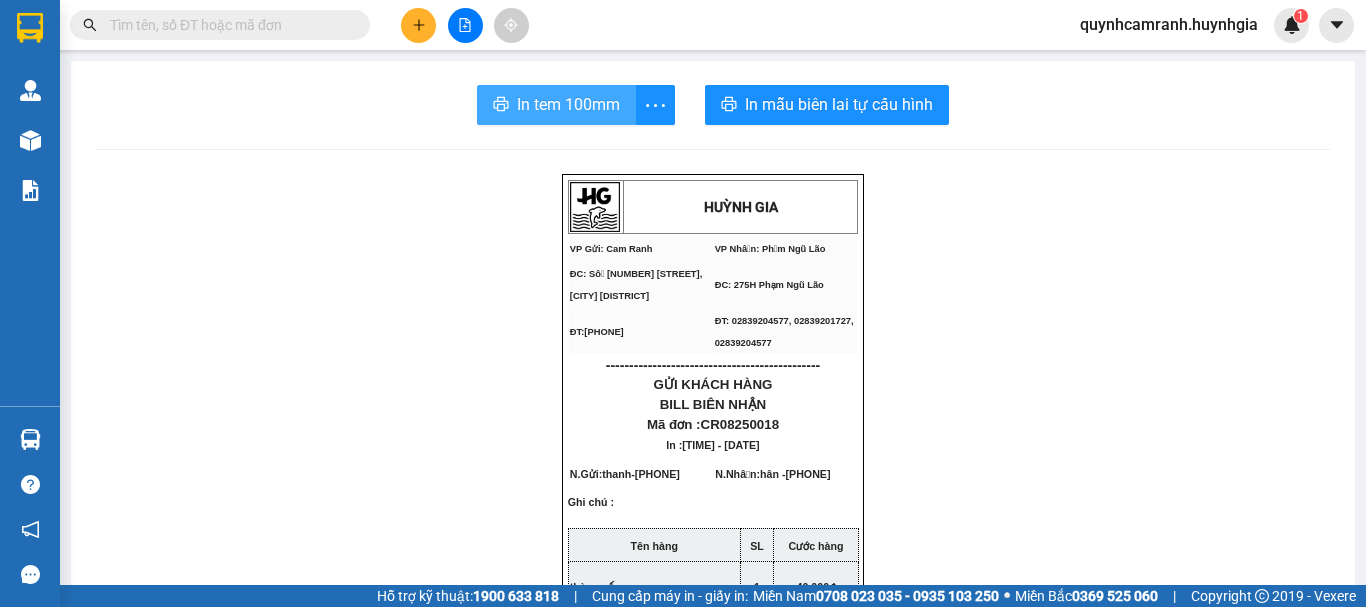 scroll, scrollTop: 0, scrollLeft: 0, axis: both 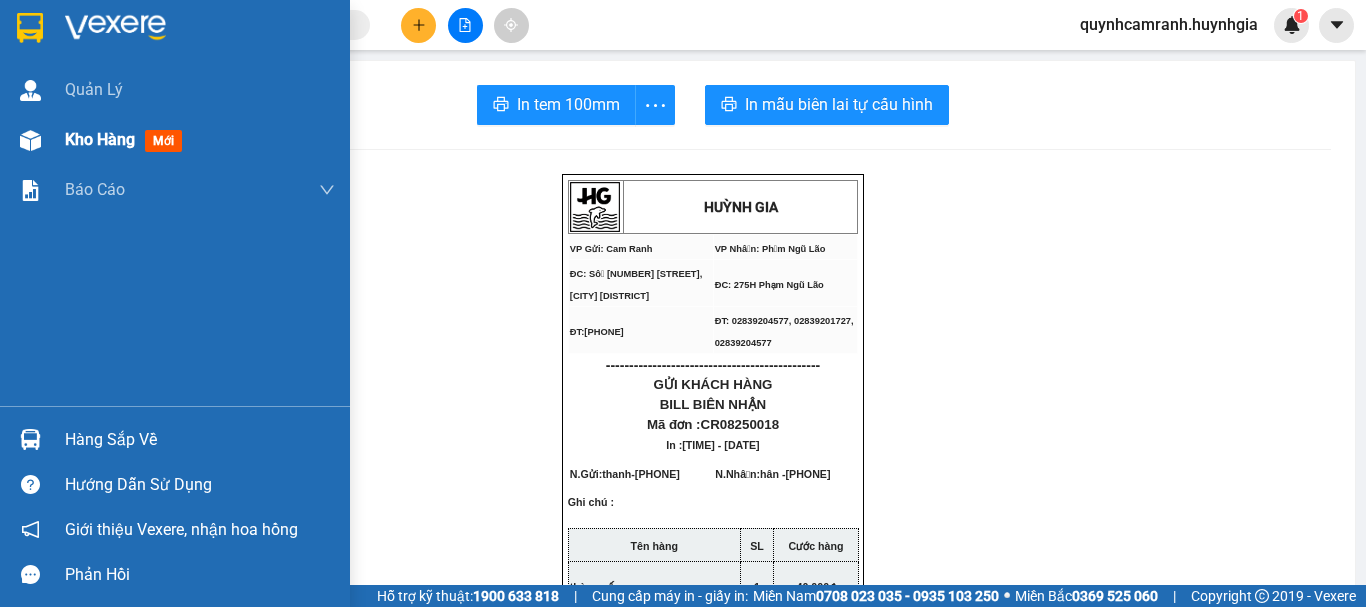 click on "Kho hàng" at bounding box center [100, 139] 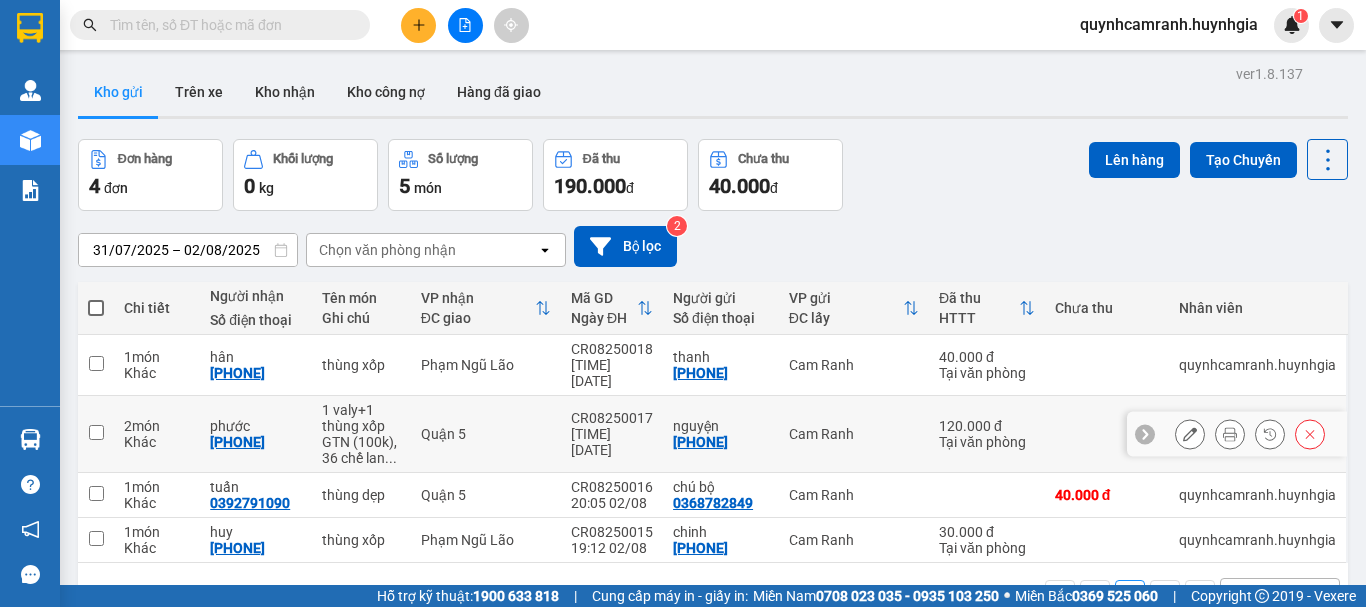 scroll, scrollTop: 92, scrollLeft: 0, axis: vertical 